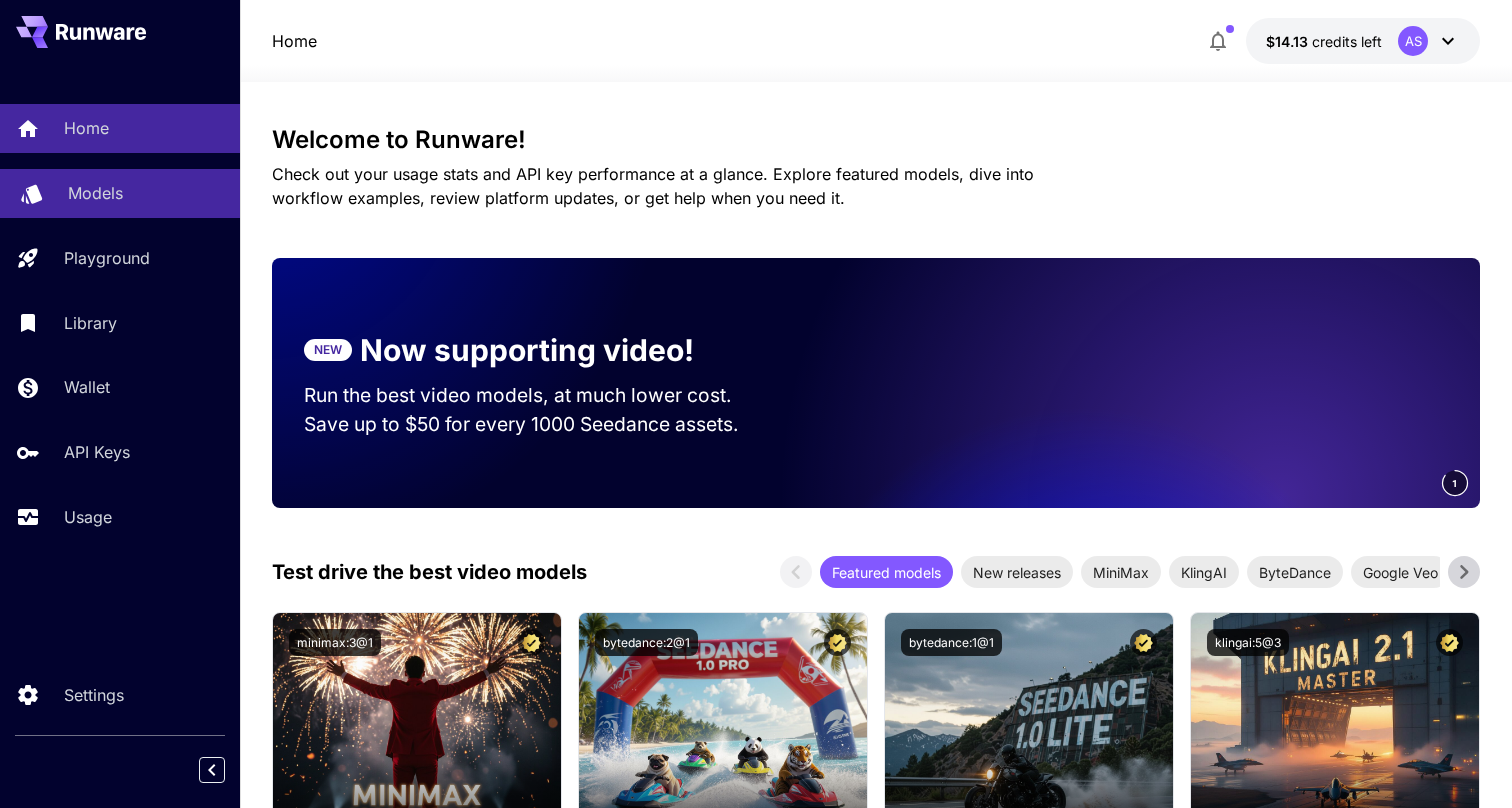 scroll, scrollTop: 0, scrollLeft: 0, axis: both 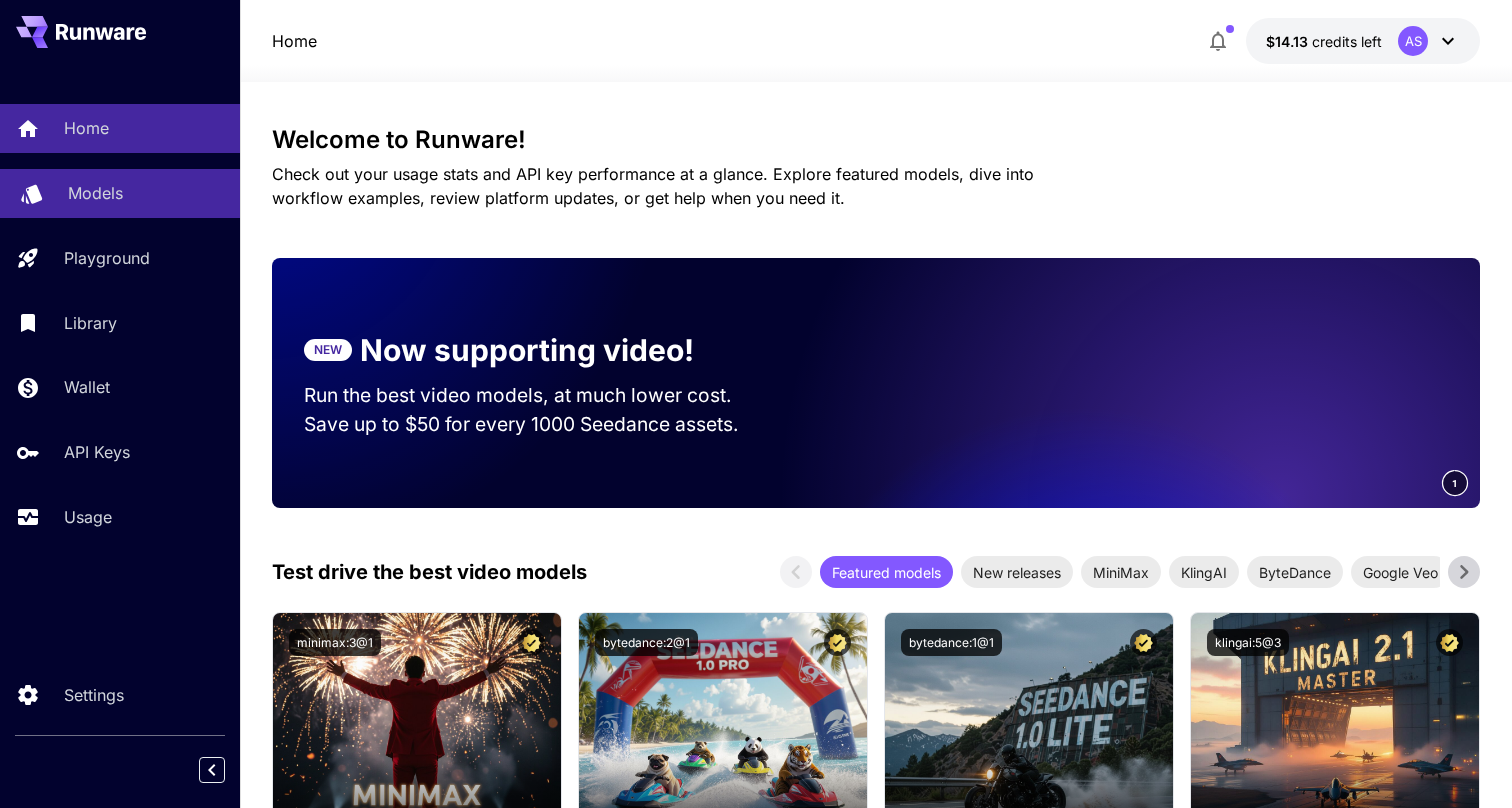 click on "Models" at bounding box center (146, 193) 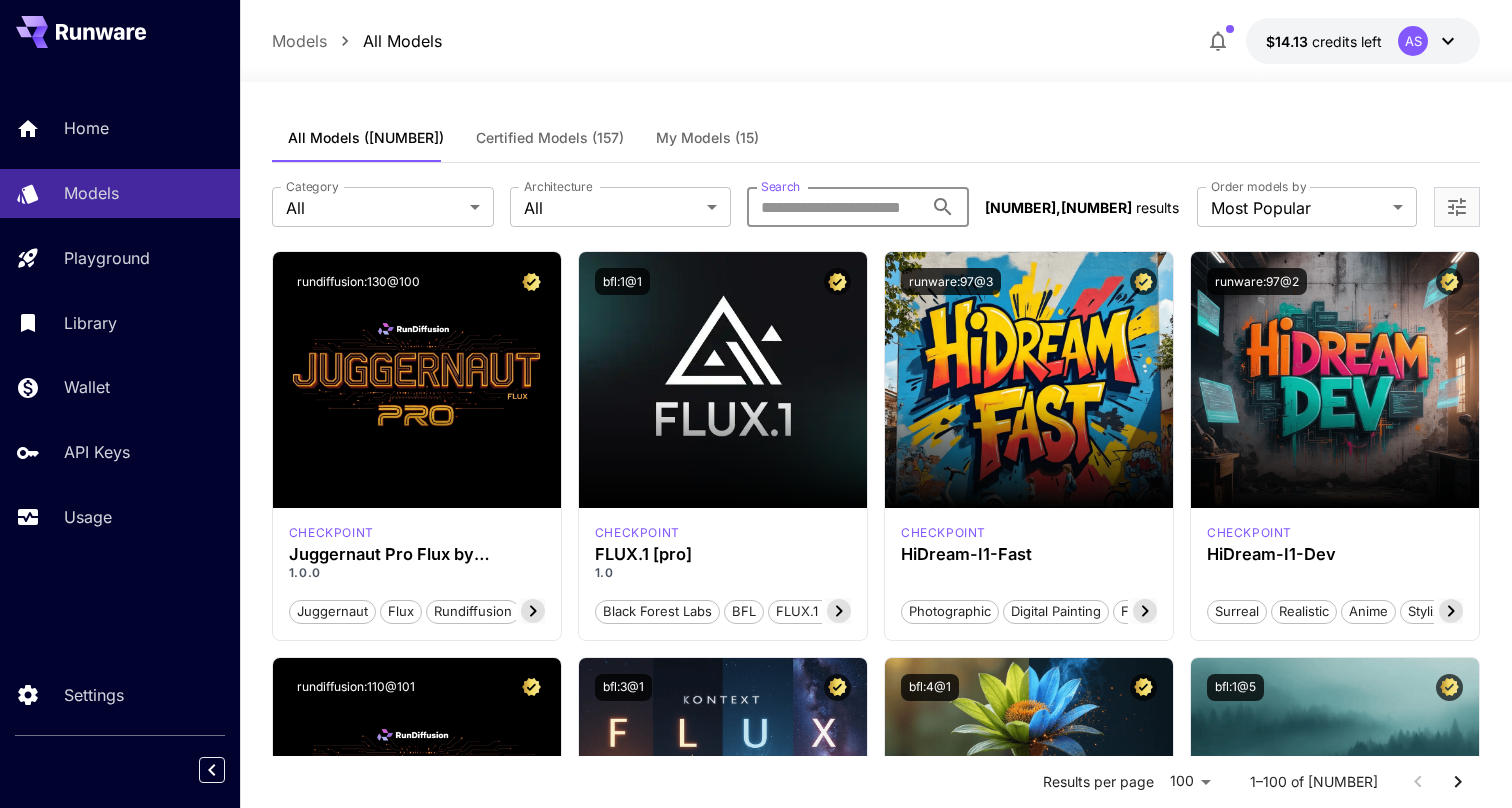 click on "Search" at bounding box center (835, 207) 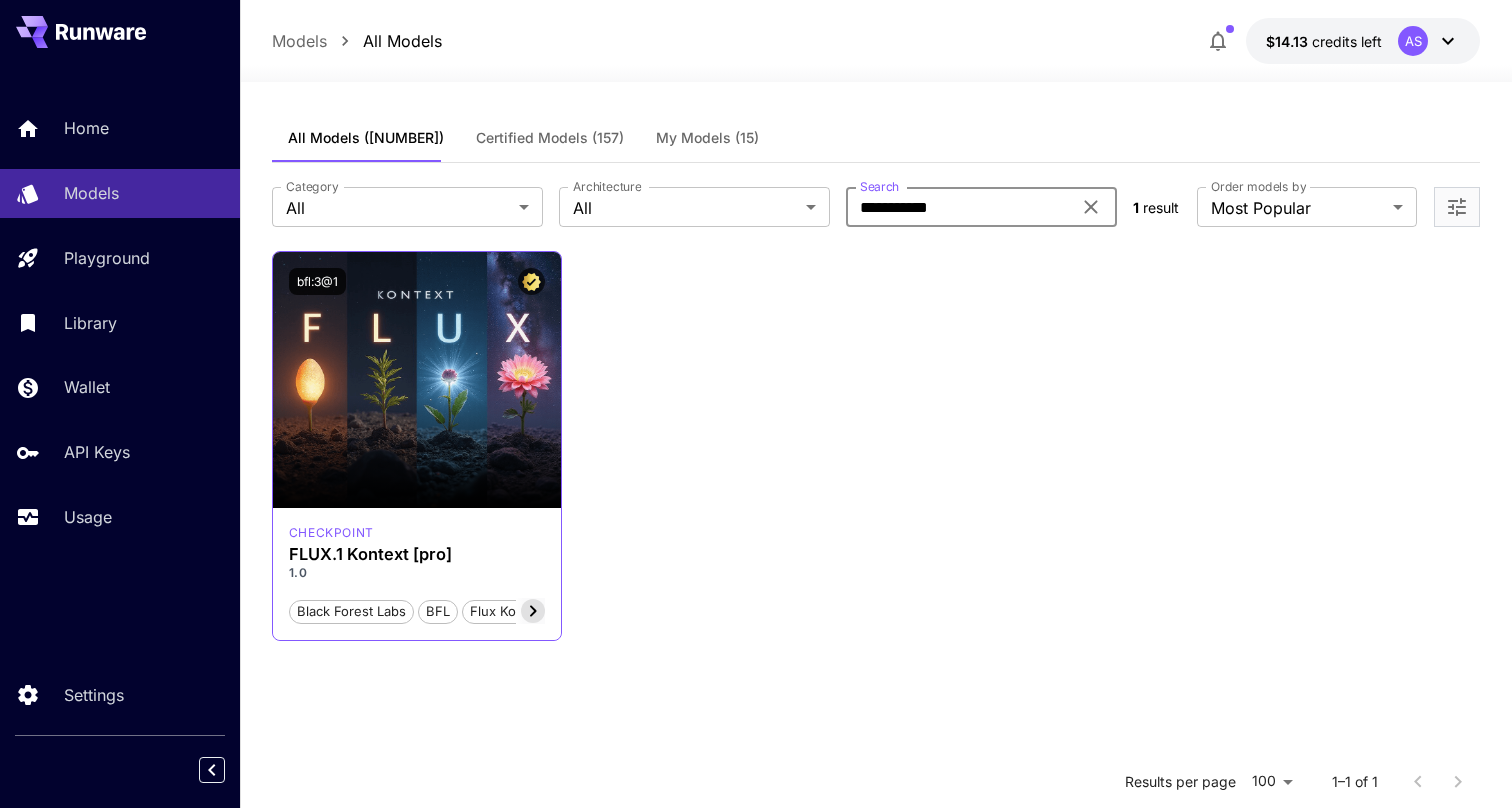 type on "**********" 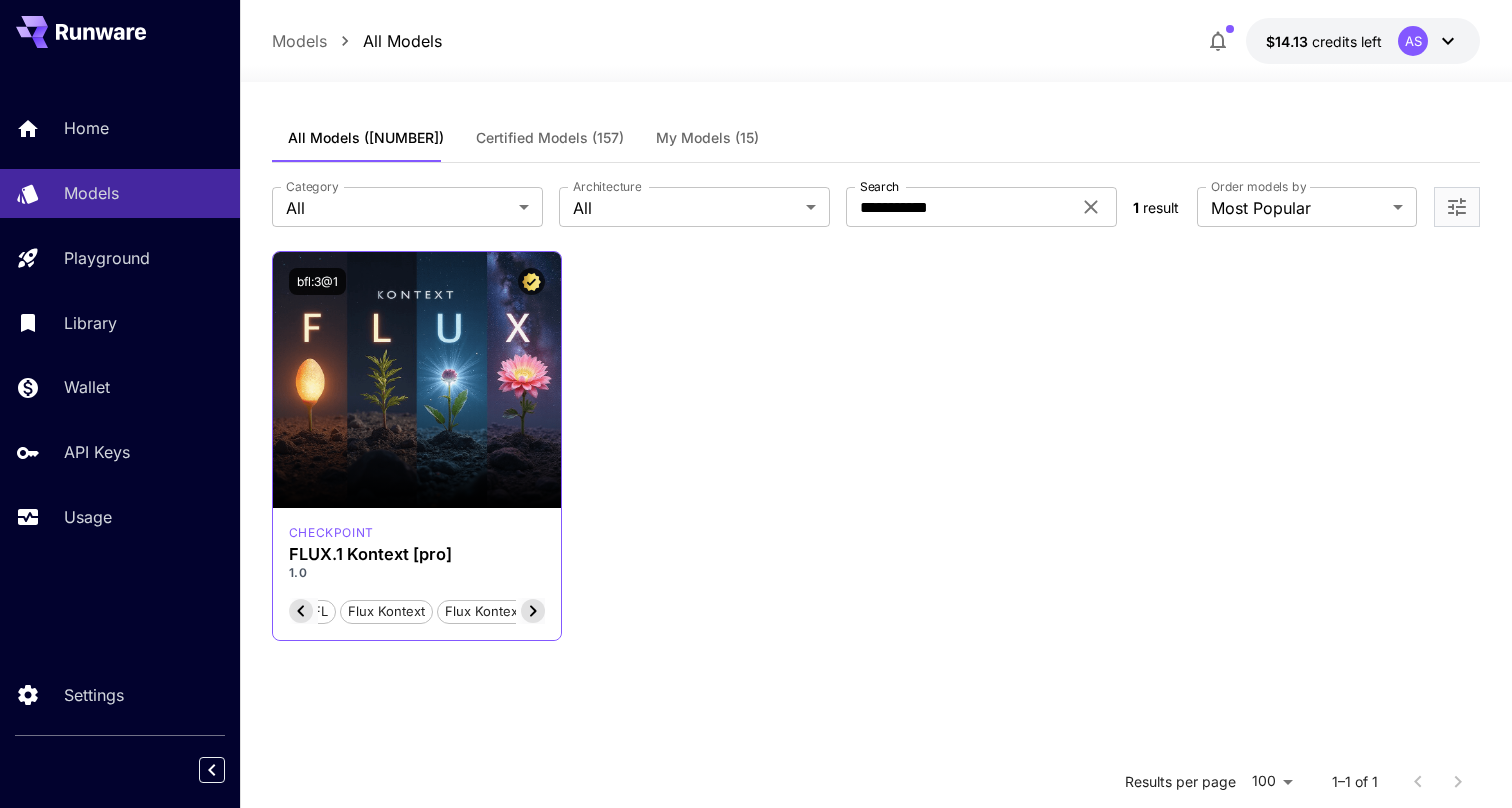 scroll, scrollTop: 0, scrollLeft: 158, axis: horizontal 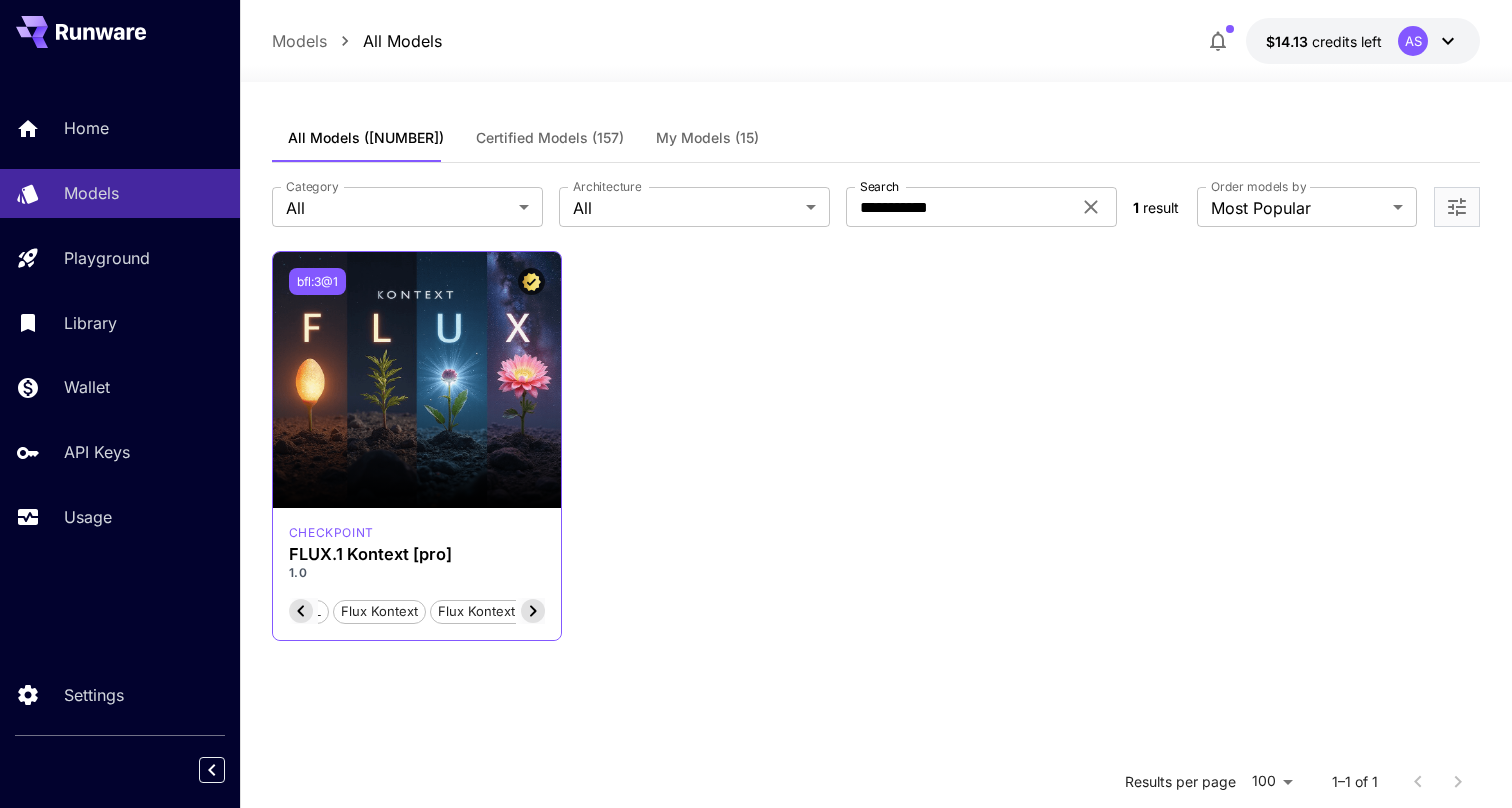 click on "bfl:3@1" at bounding box center [317, 281] 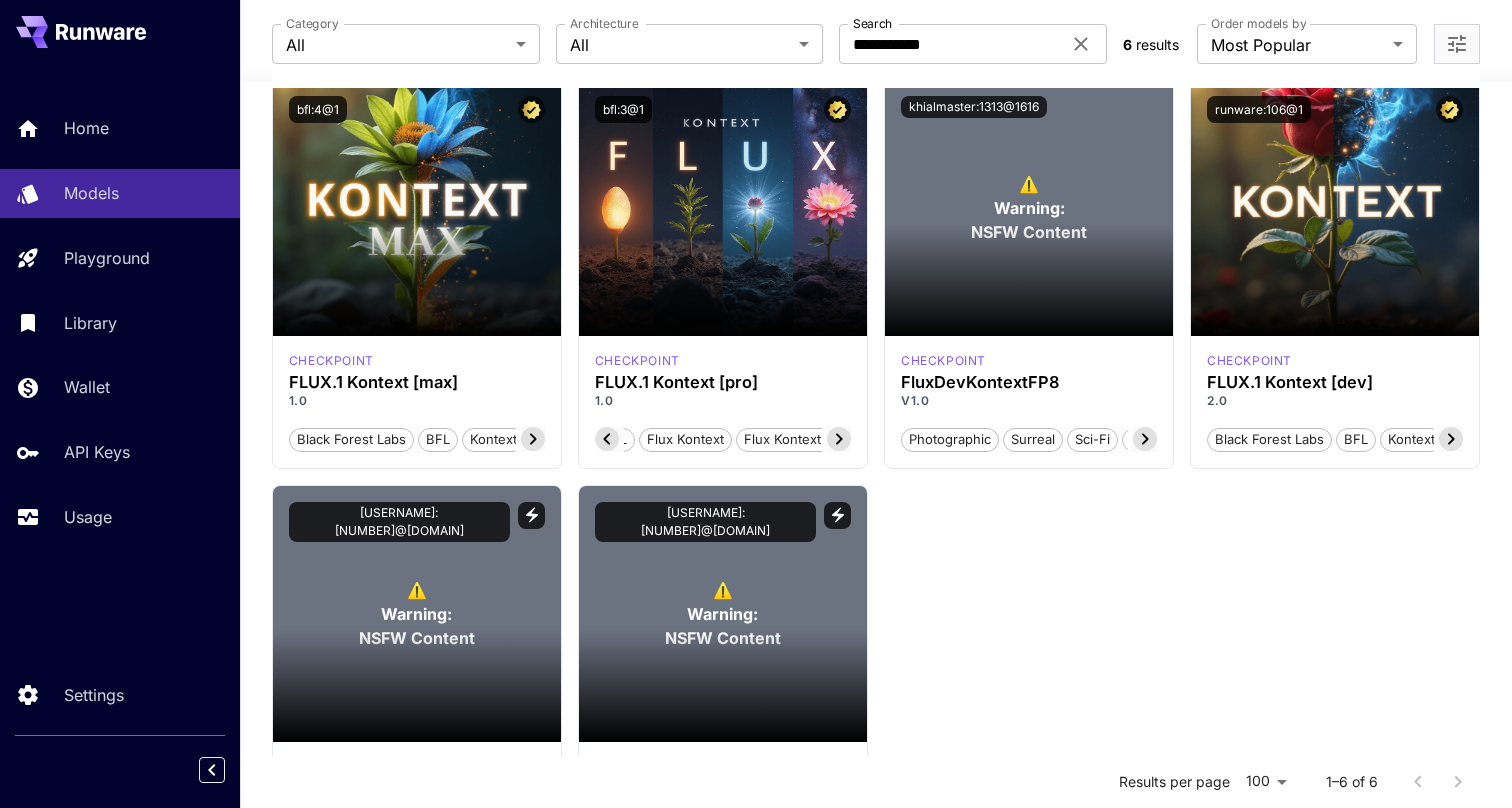 scroll, scrollTop: 180, scrollLeft: 0, axis: vertical 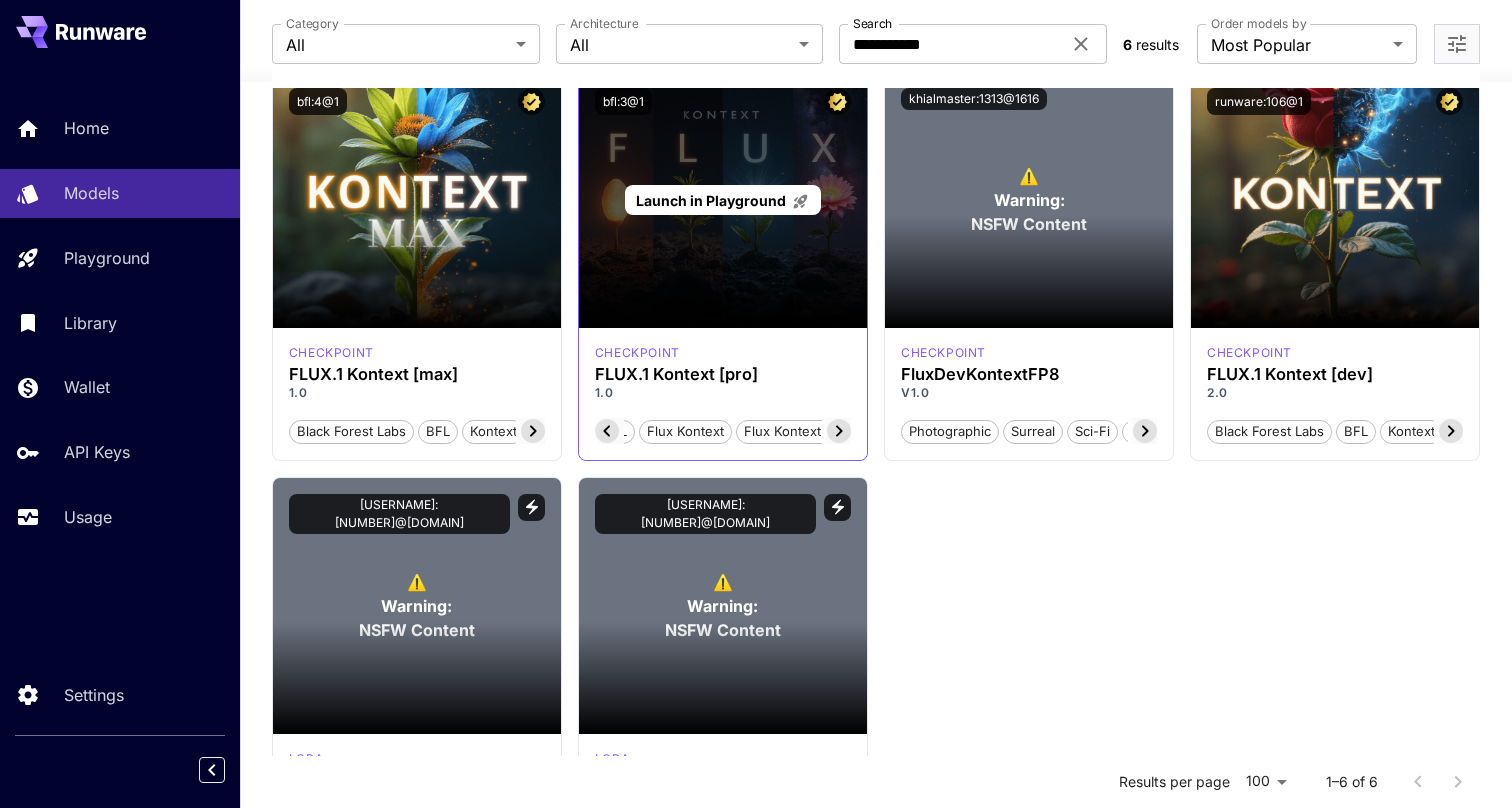 click on "Launch in Playground" at bounding box center [711, 200] 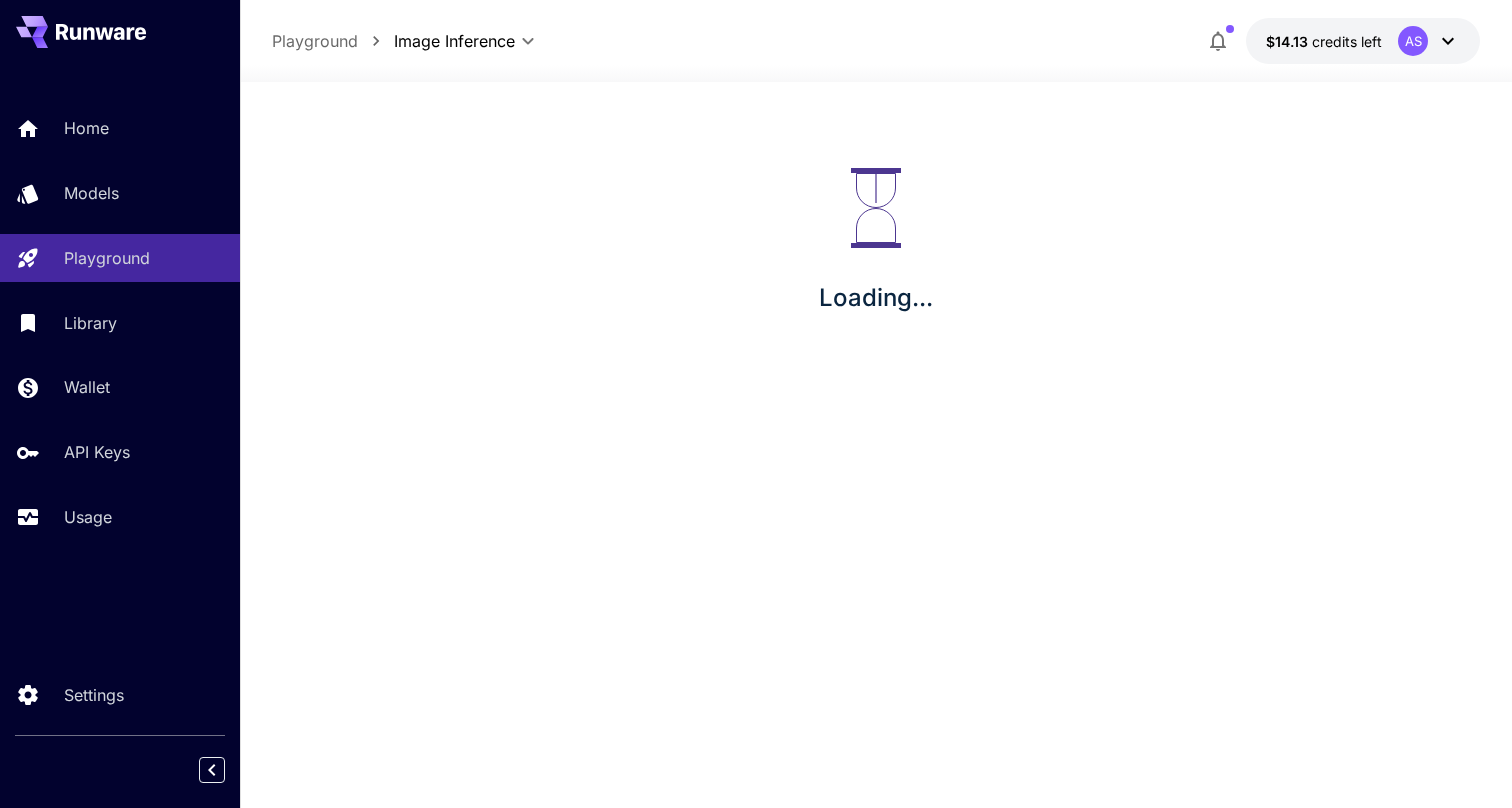 scroll, scrollTop: 0, scrollLeft: 0, axis: both 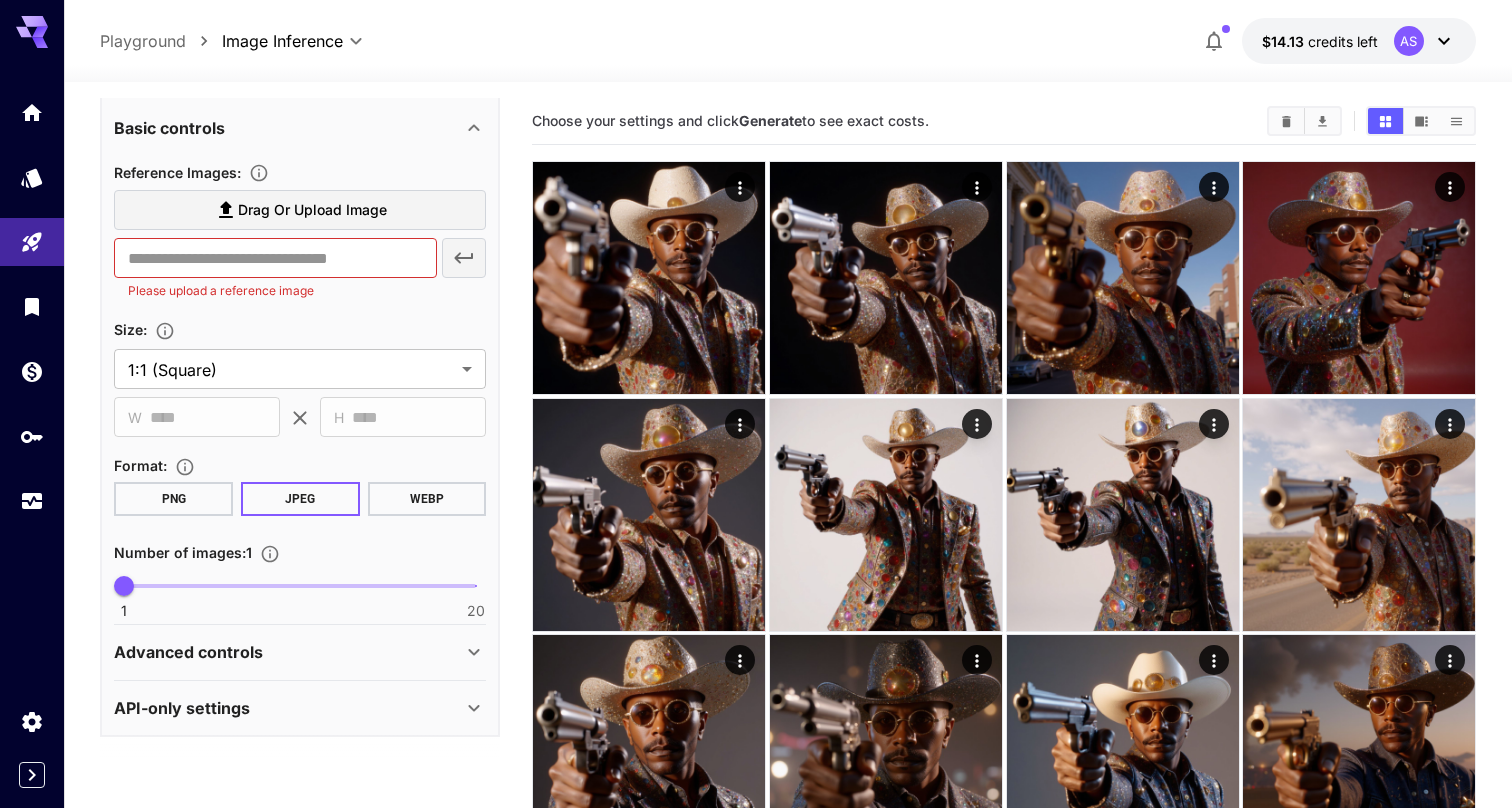 click 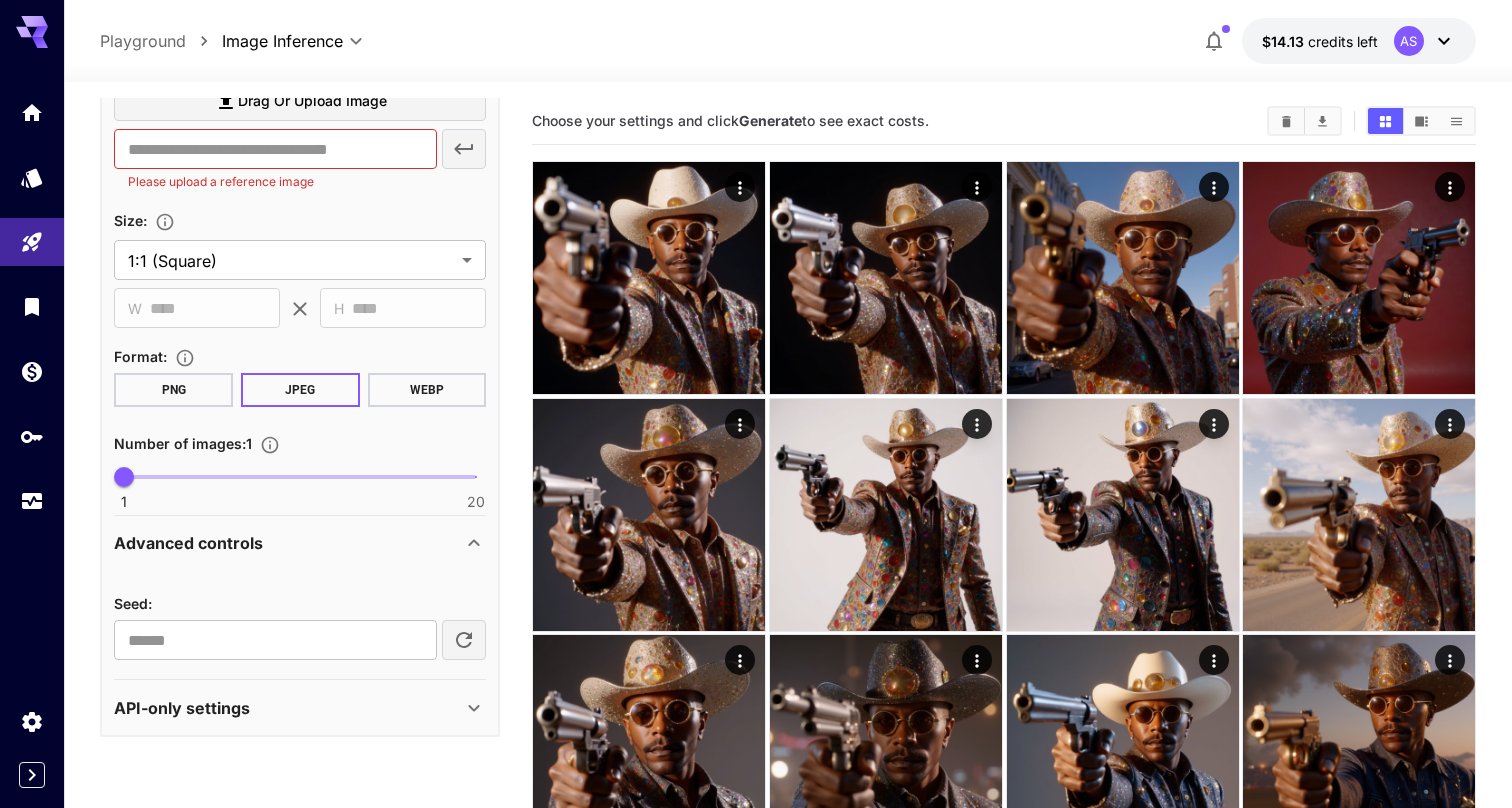 scroll, scrollTop: 477, scrollLeft: 0, axis: vertical 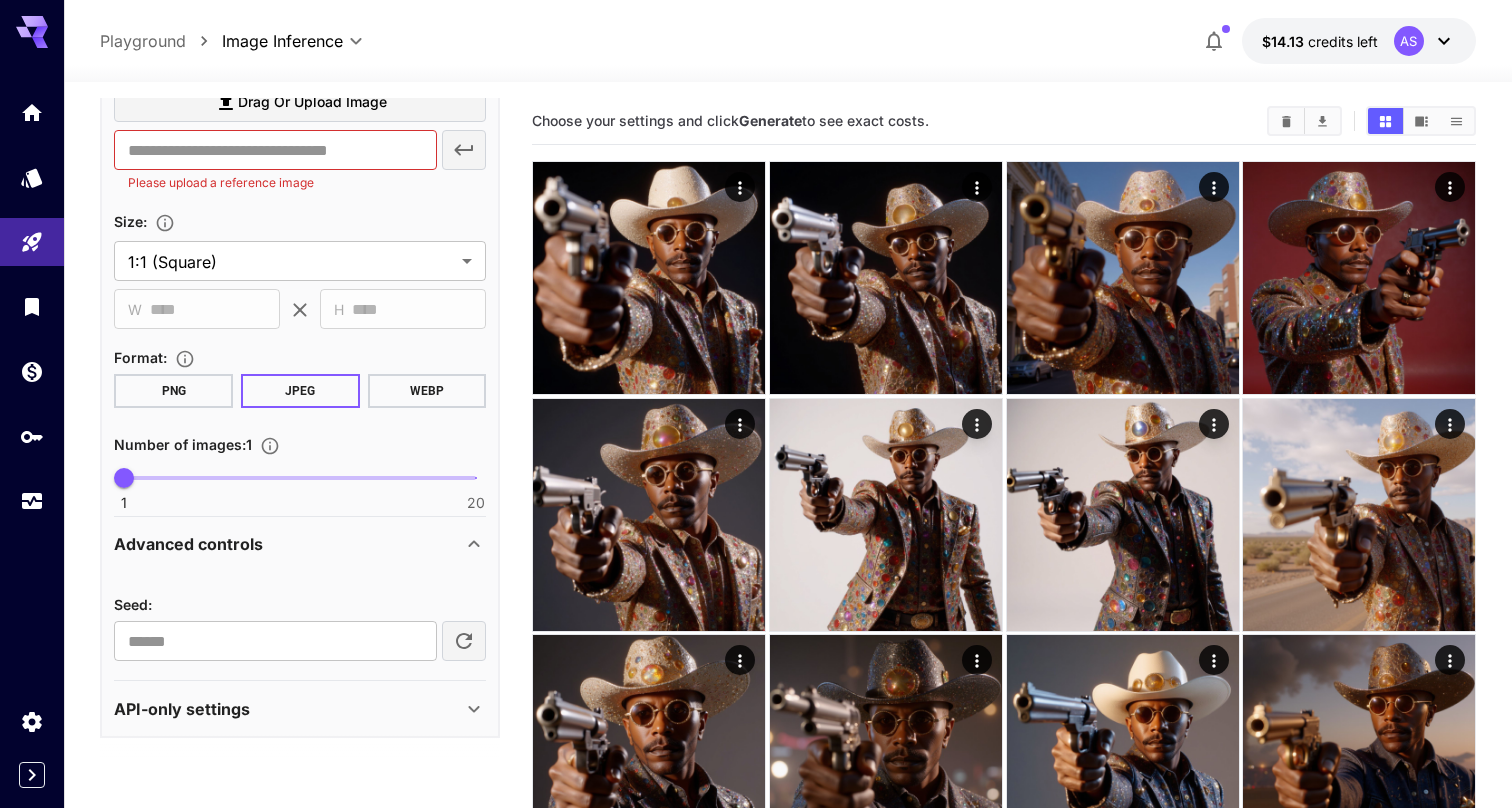 click 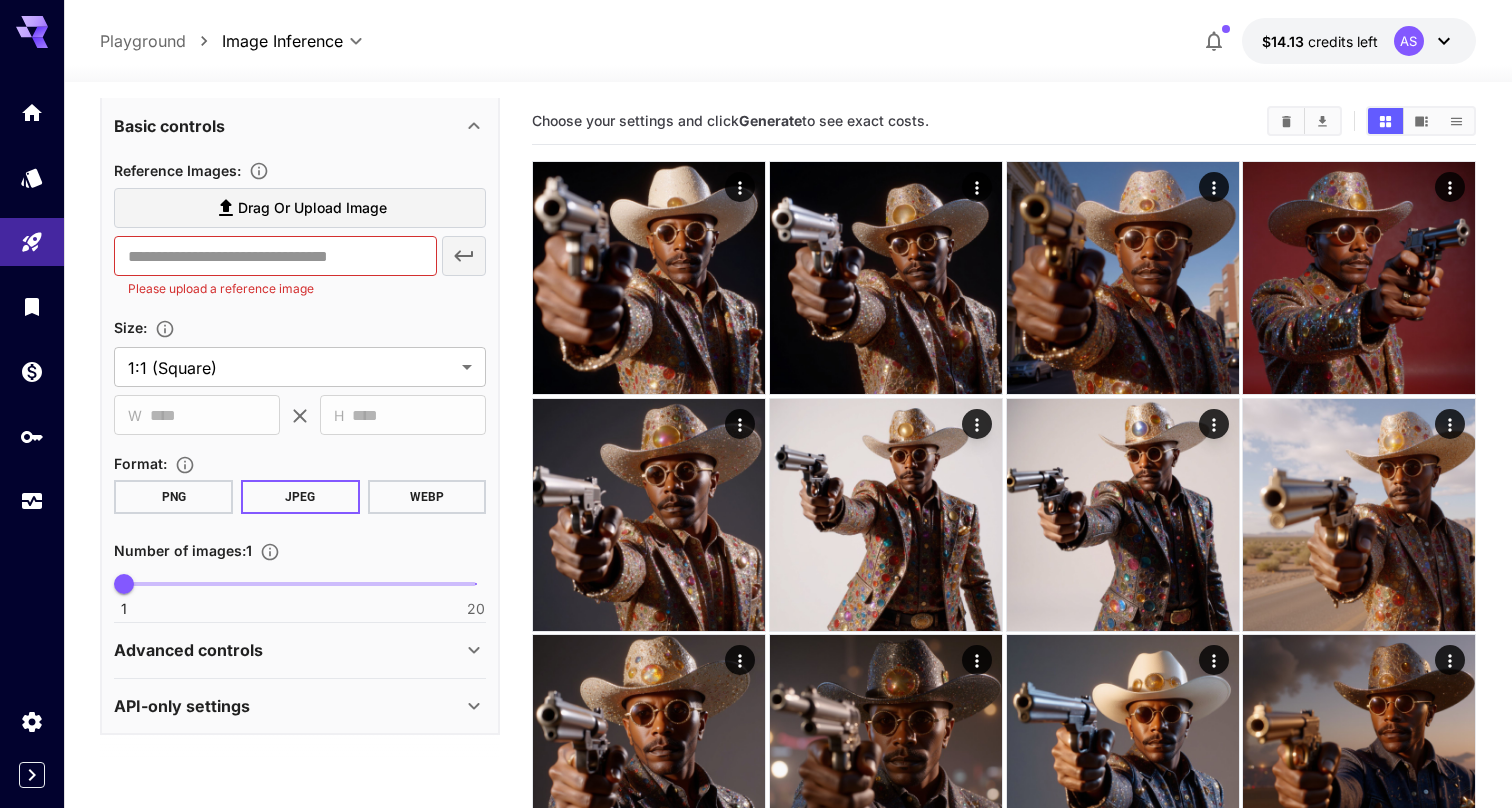 scroll, scrollTop: 369, scrollLeft: 0, axis: vertical 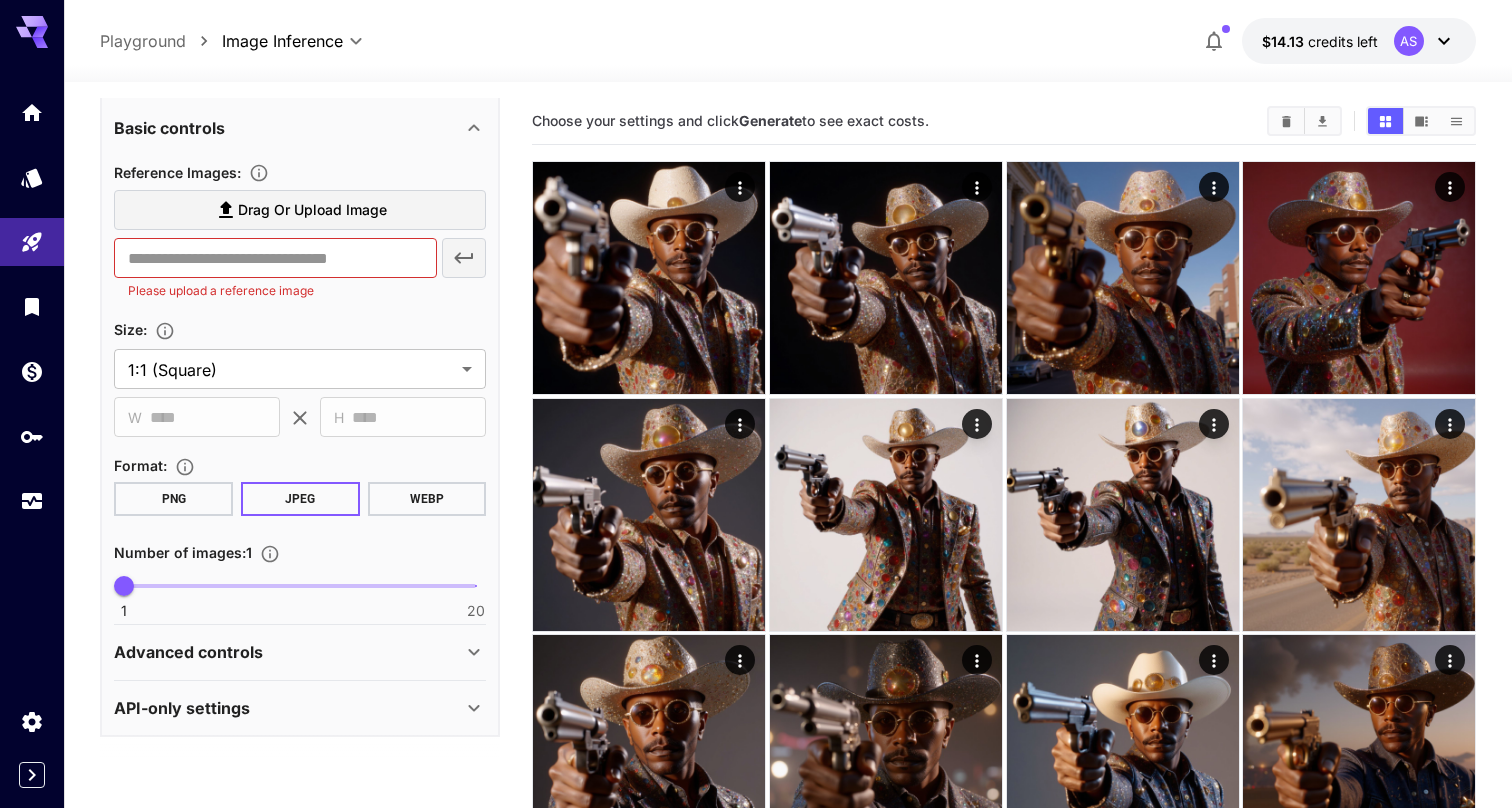click on "API-only settings" at bounding box center [300, 708] 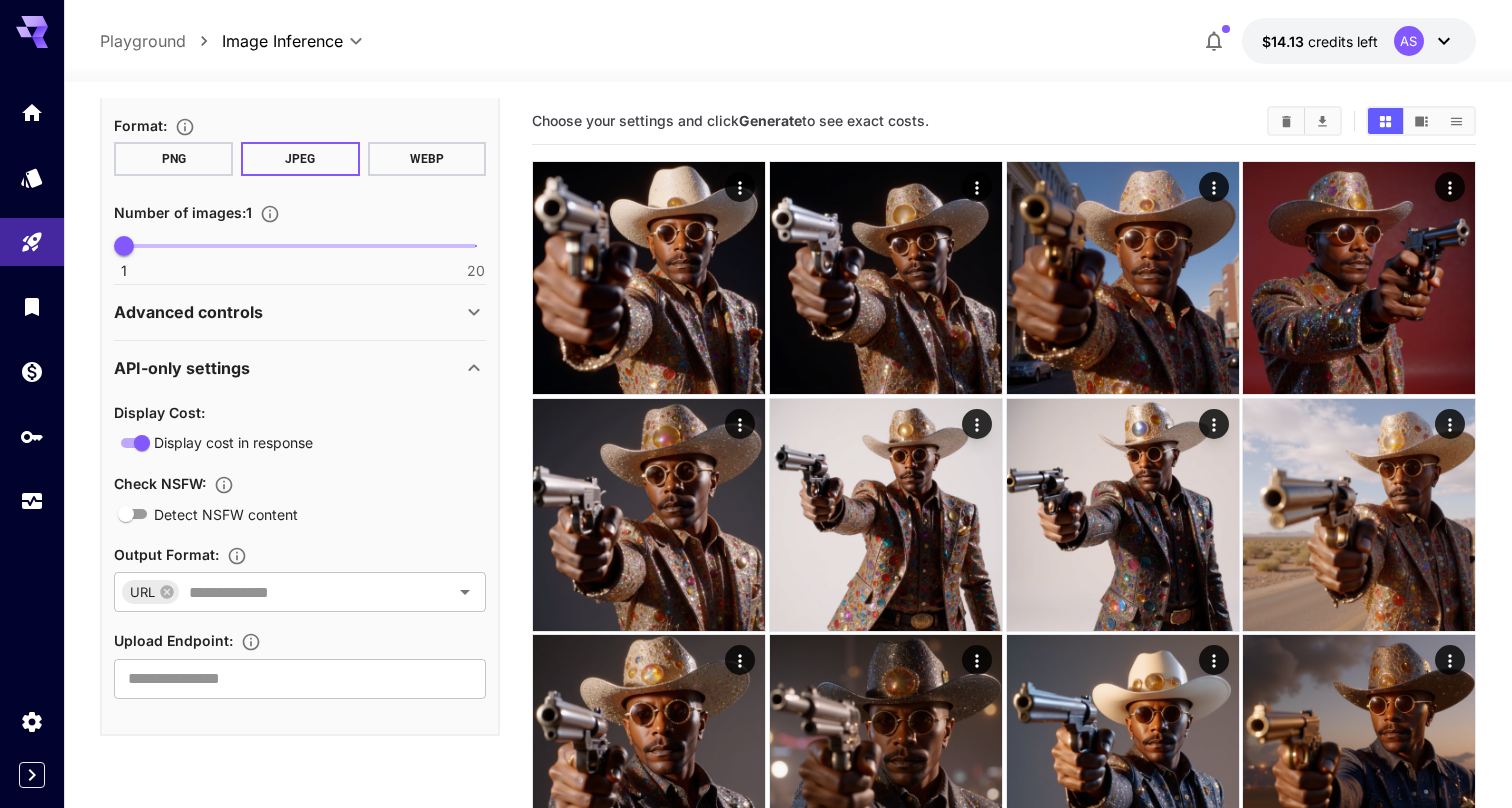 scroll, scrollTop: 708, scrollLeft: 0, axis: vertical 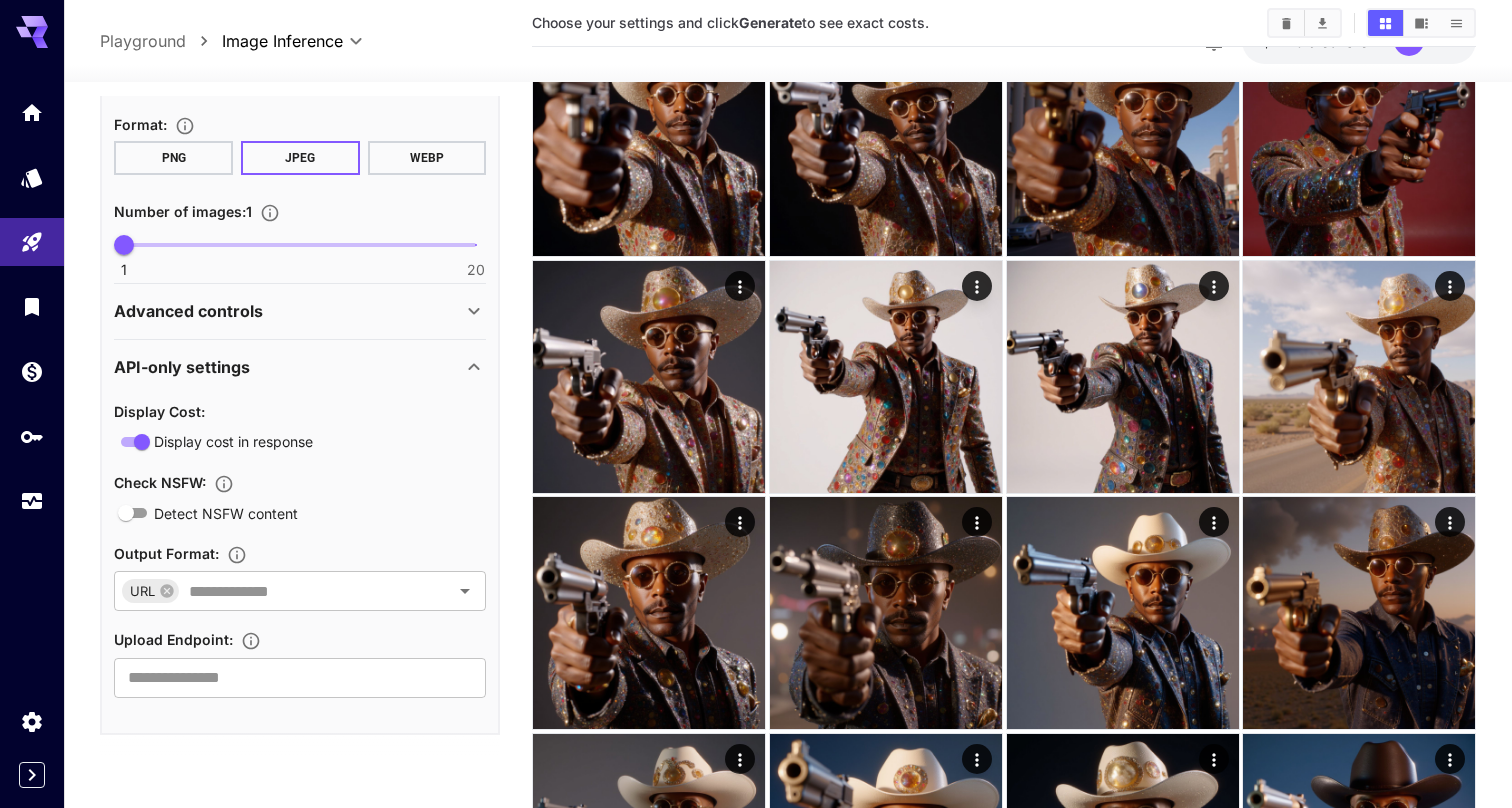 click 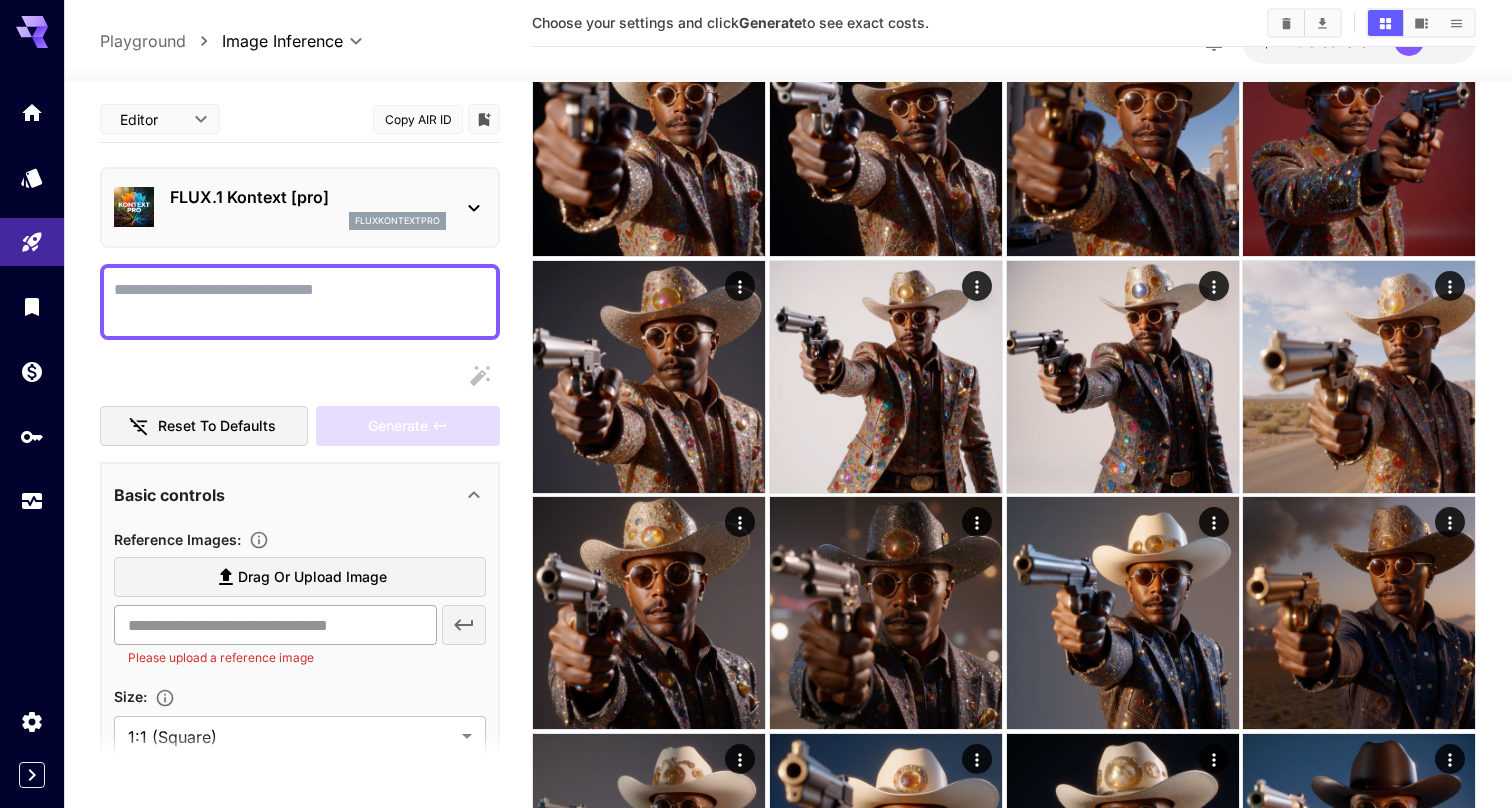 scroll, scrollTop: 0, scrollLeft: 0, axis: both 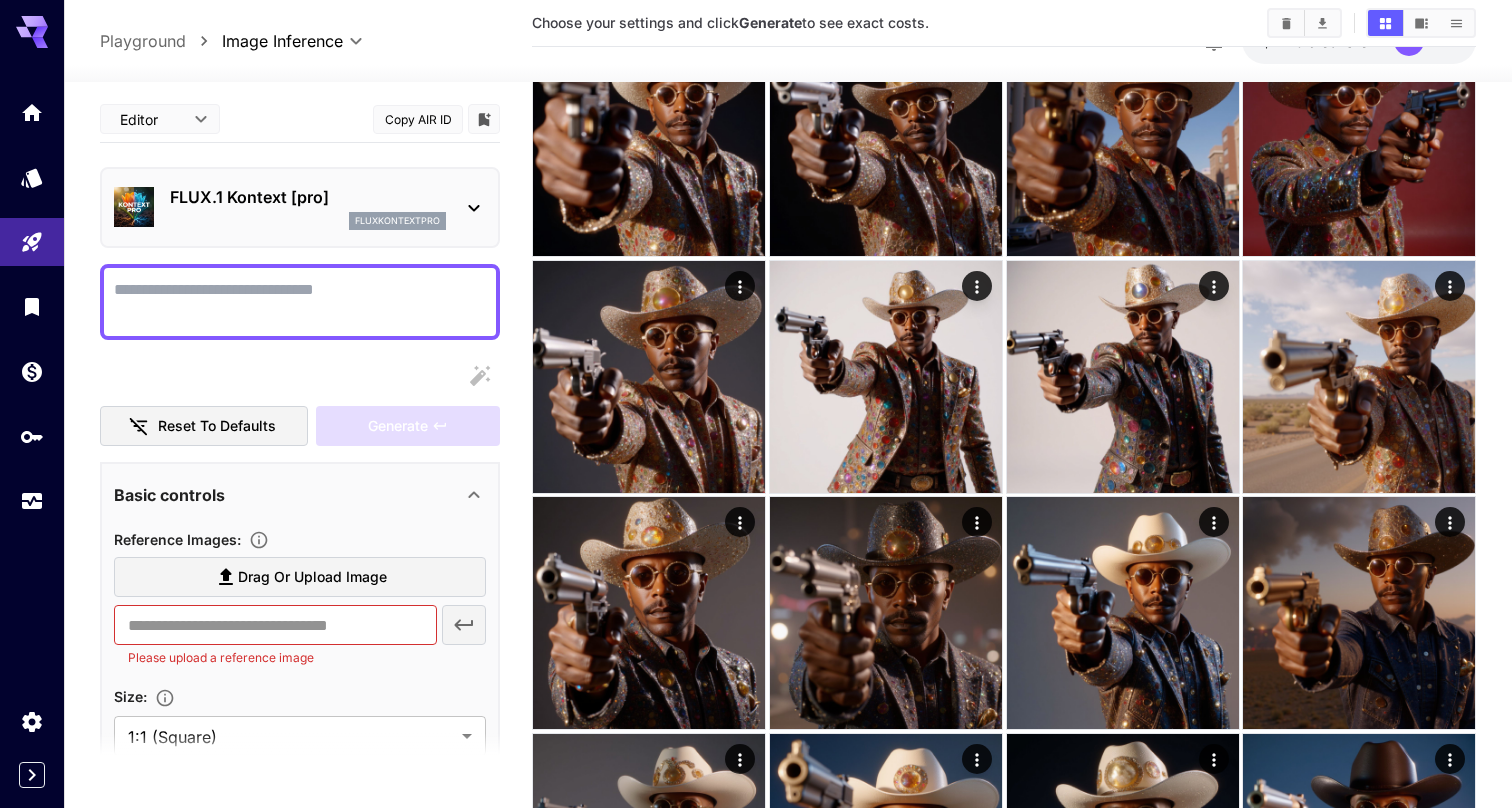 click on "**********" at bounding box center (788, 2379) 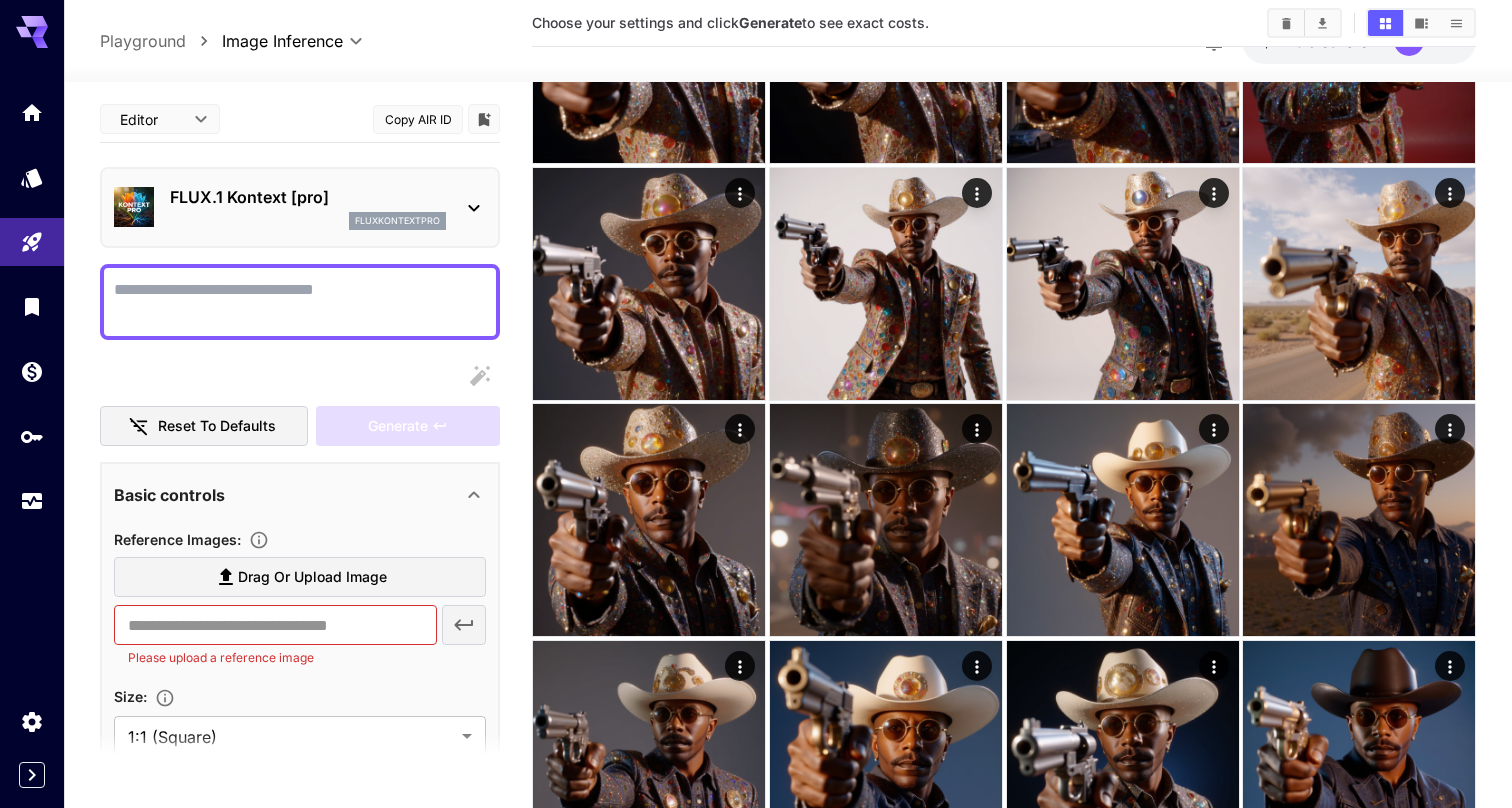 scroll, scrollTop: 242, scrollLeft: 0, axis: vertical 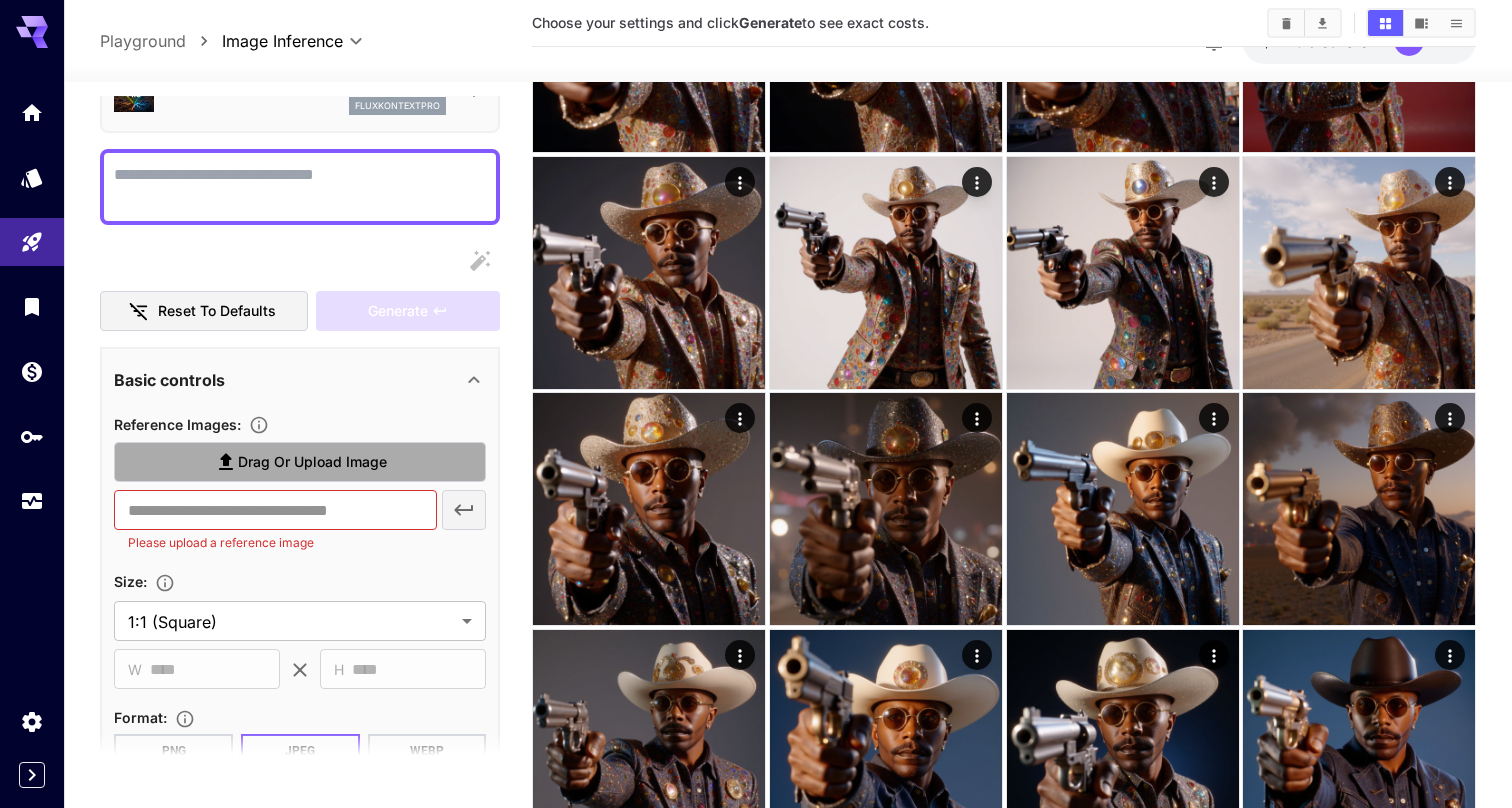 click on "Drag or upload image" at bounding box center (312, 462) 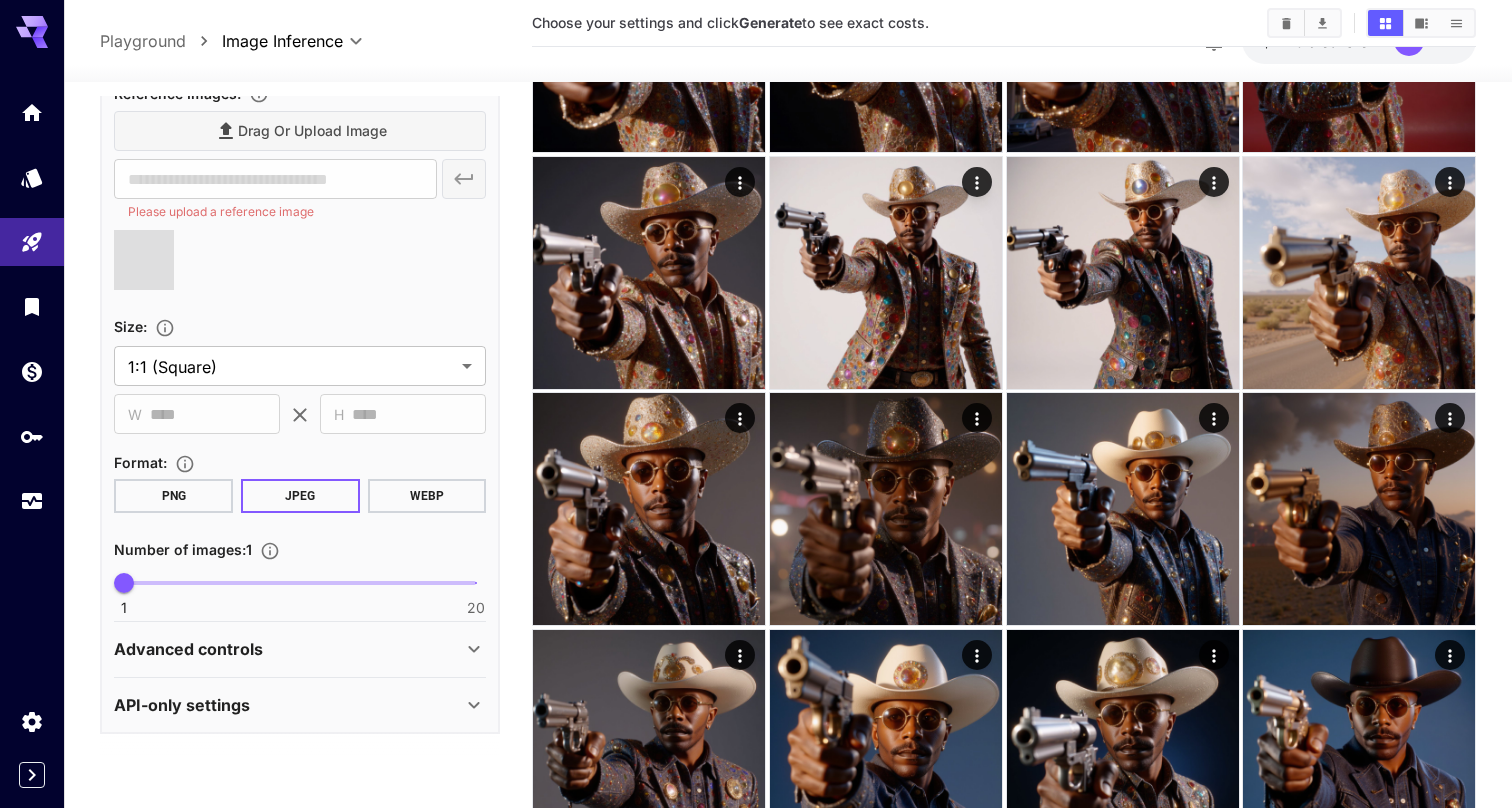 scroll, scrollTop: 445, scrollLeft: 0, axis: vertical 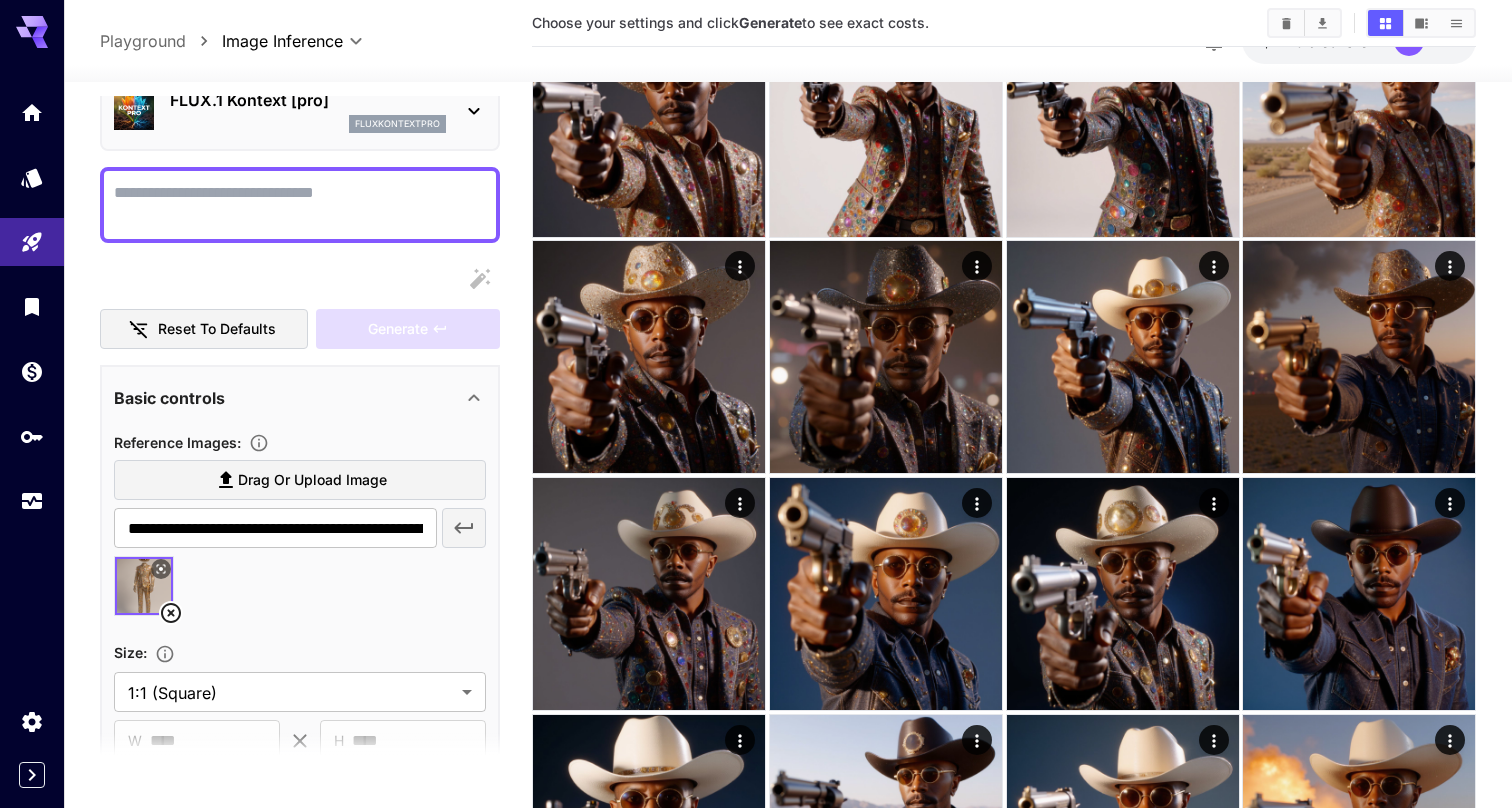 click on "**********" at bounding box center [300, 595] 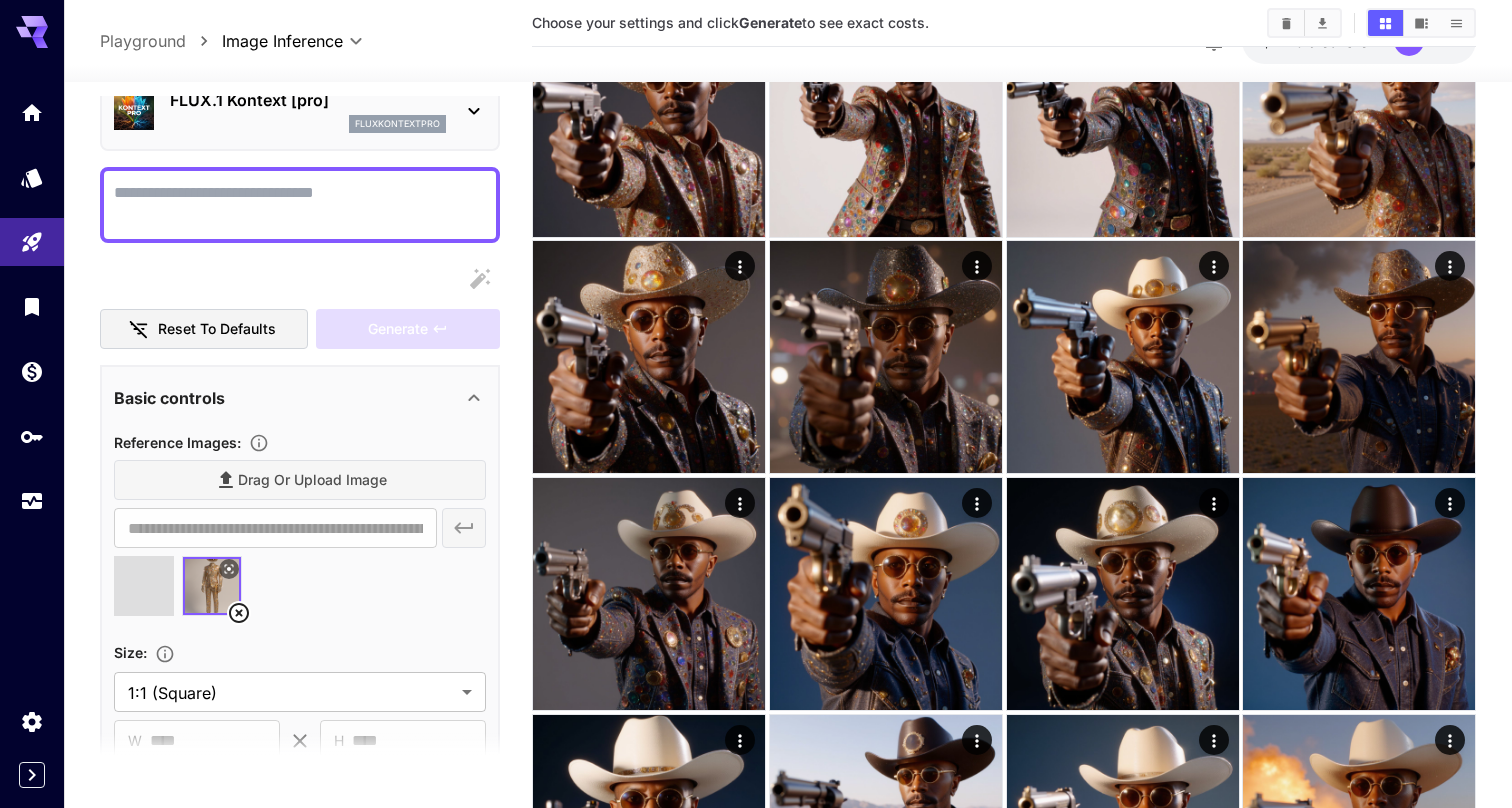 type on "**********" 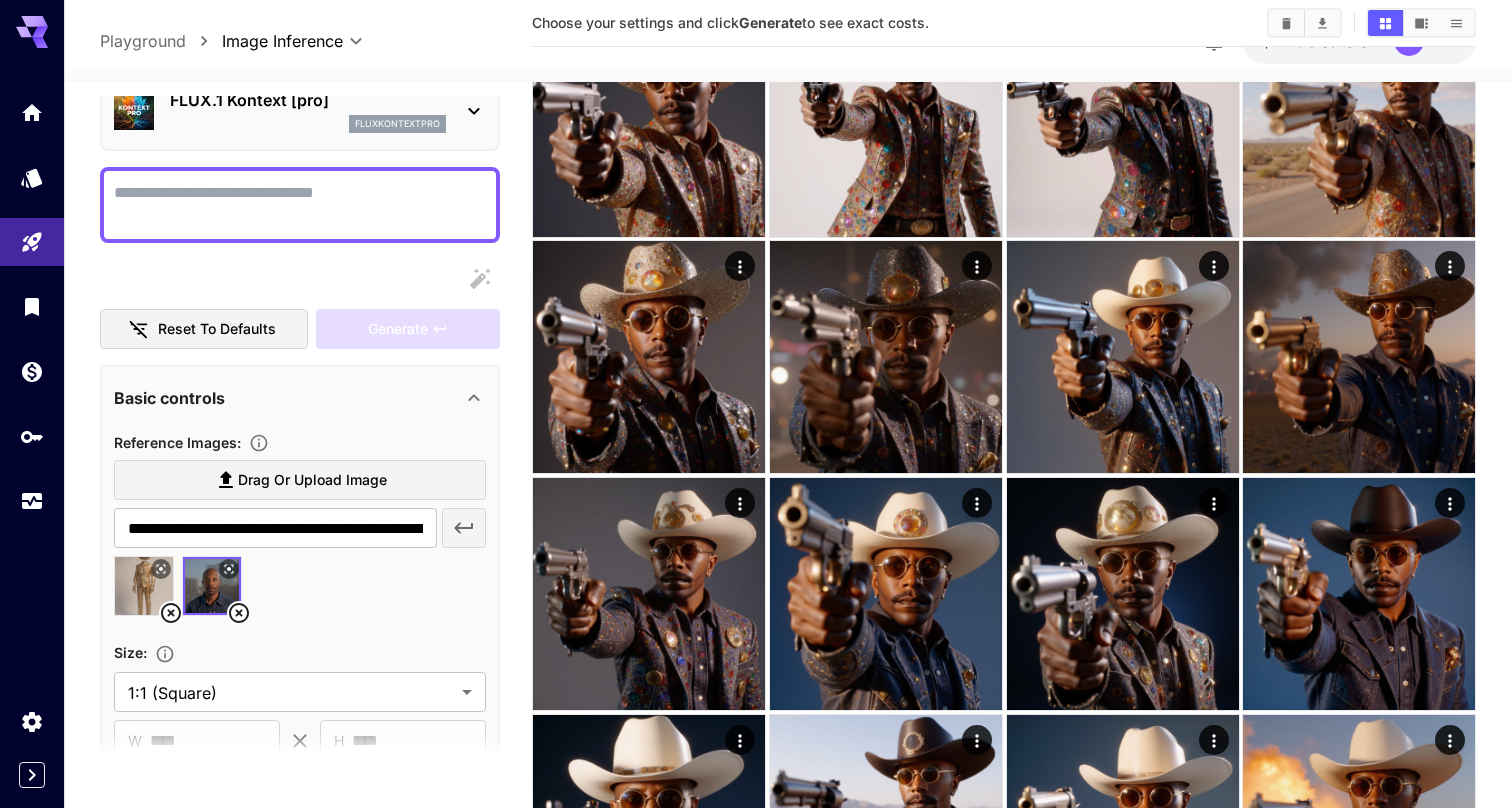 click on "Display cost in response" at bounding box center (300, 205) 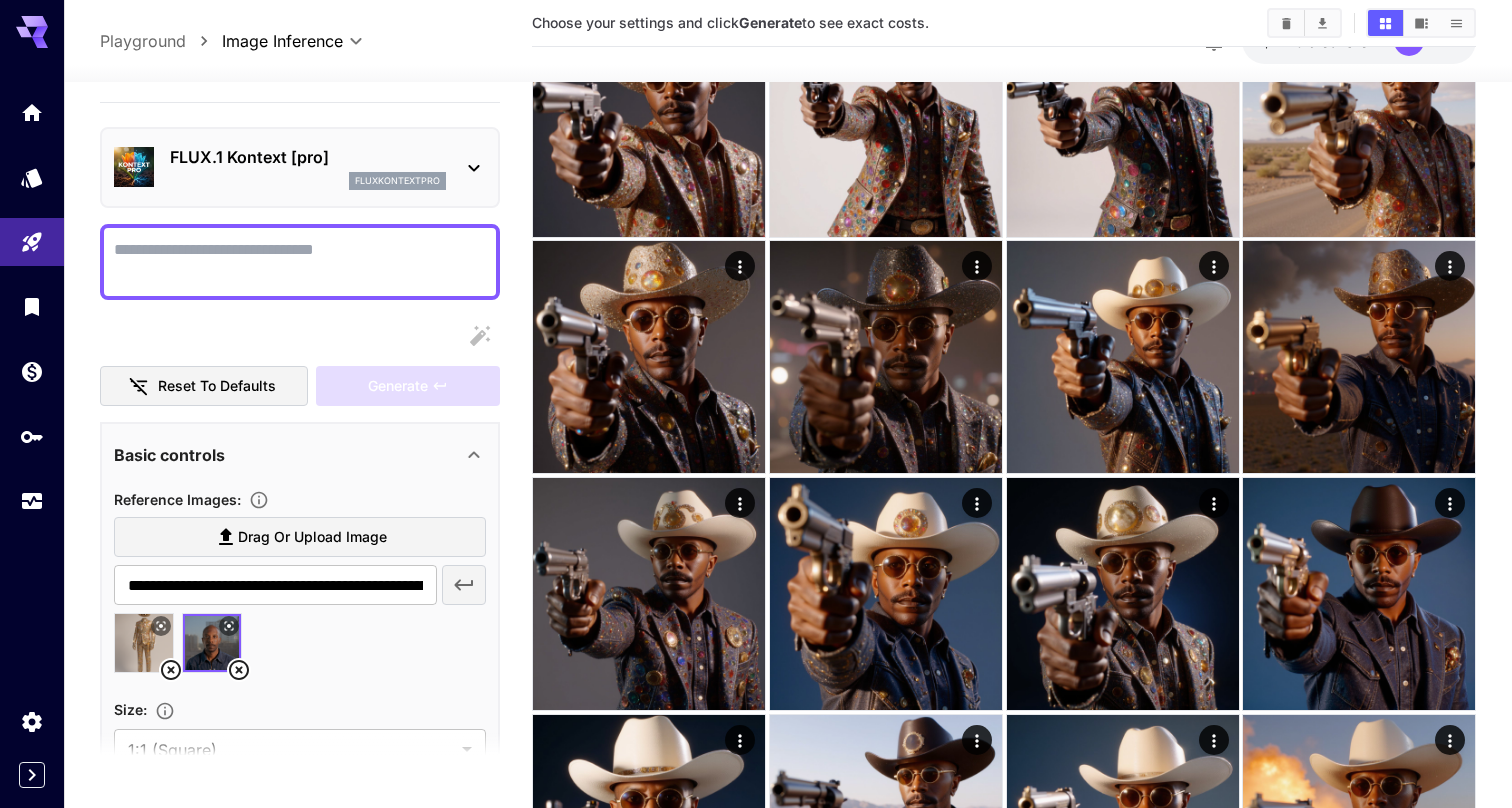 scroll, scrollTop: 32, scrollLeft: 0, axis: vertical 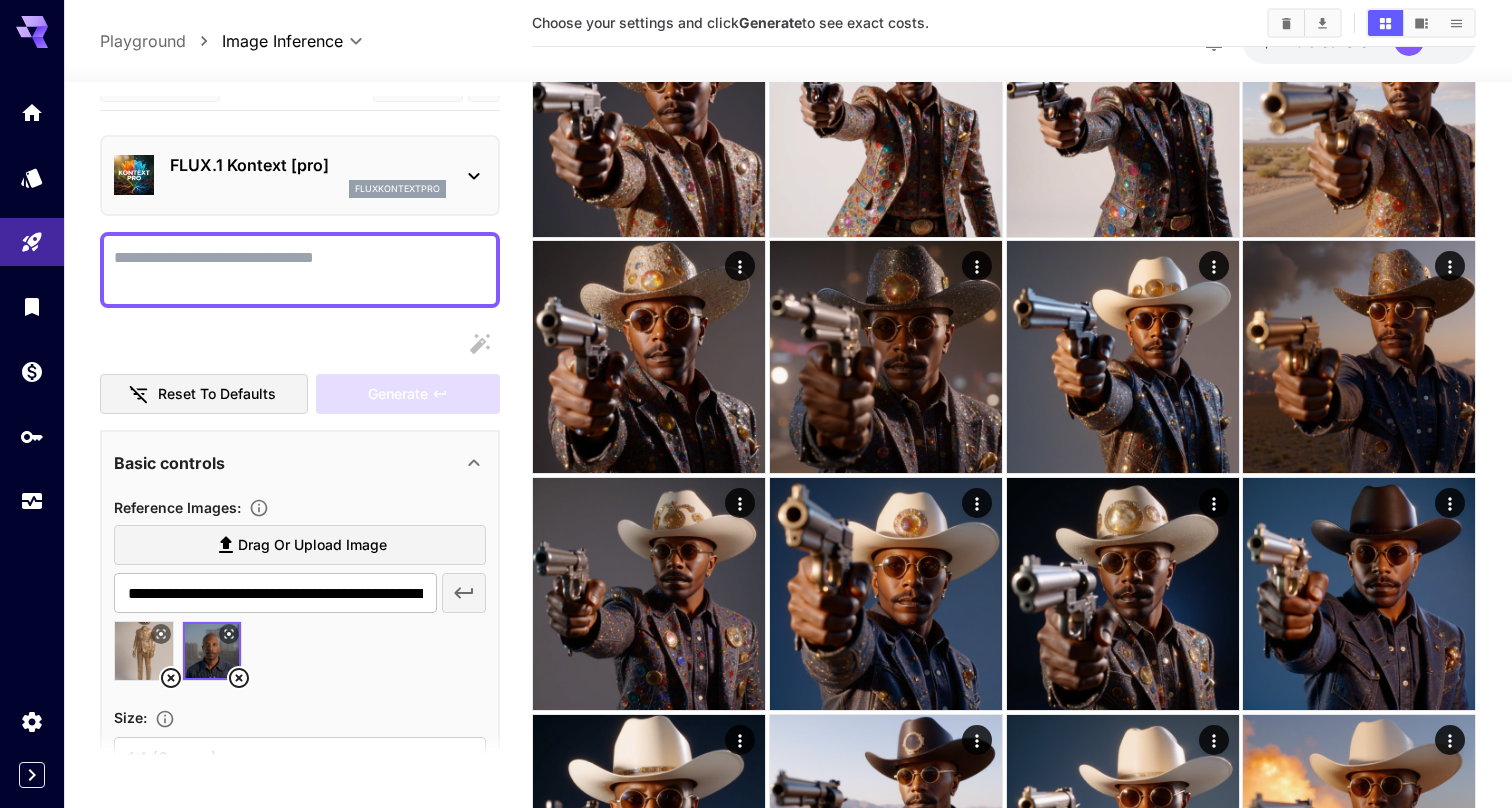 click on "Display cost in response" at bounding box center (300, 270) 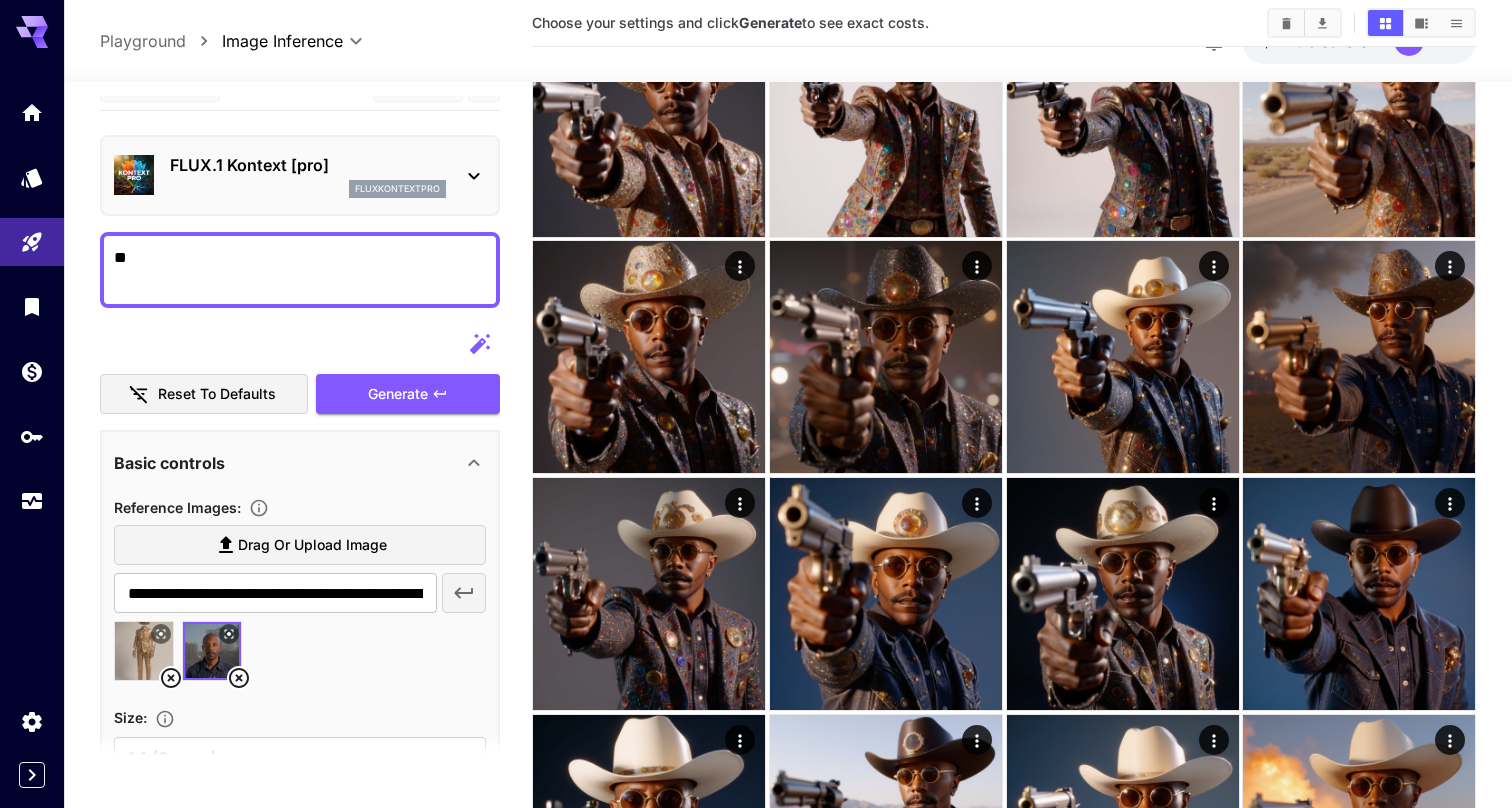 type on "*" 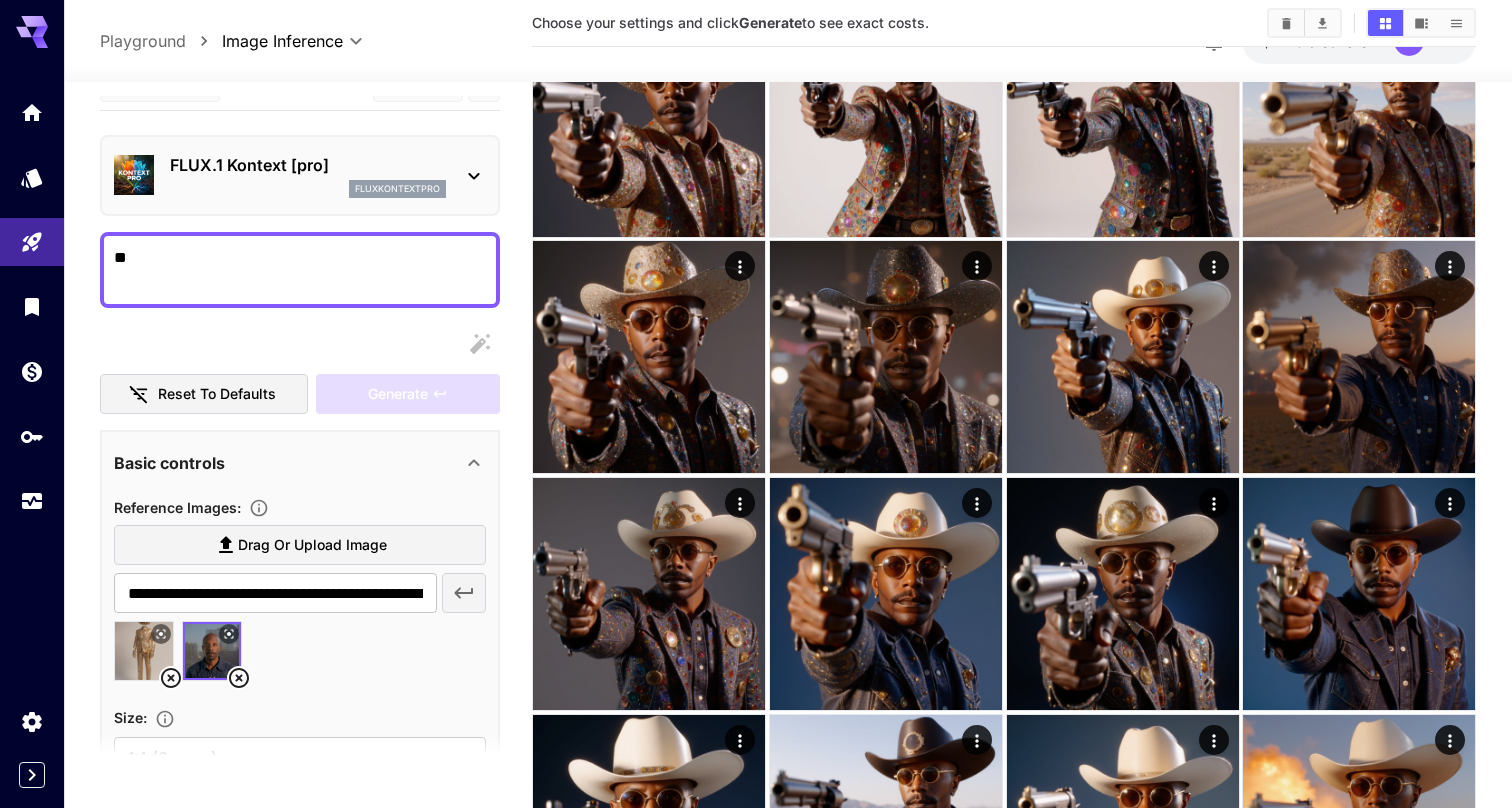 type on "*" 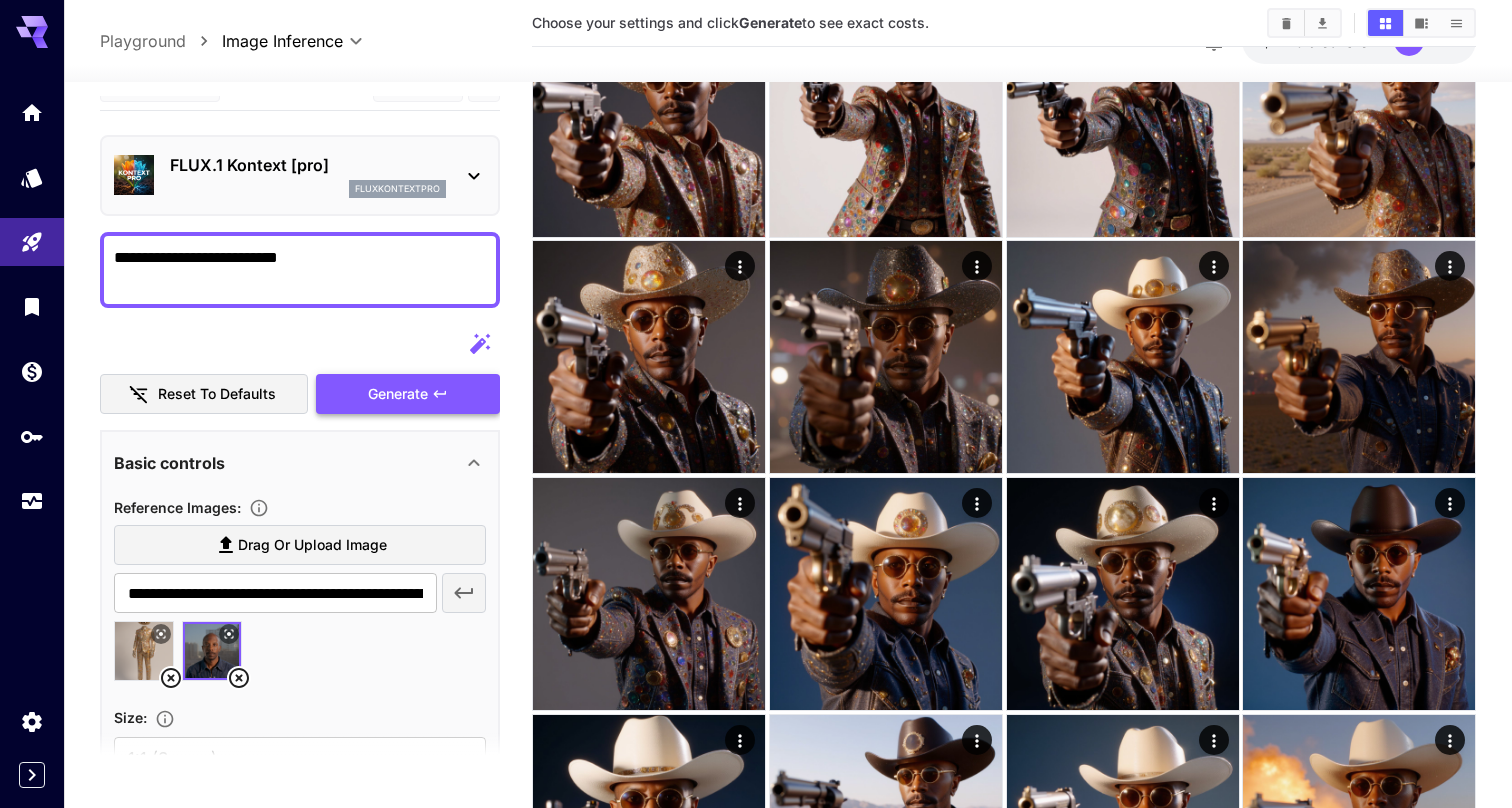 type on "**********" 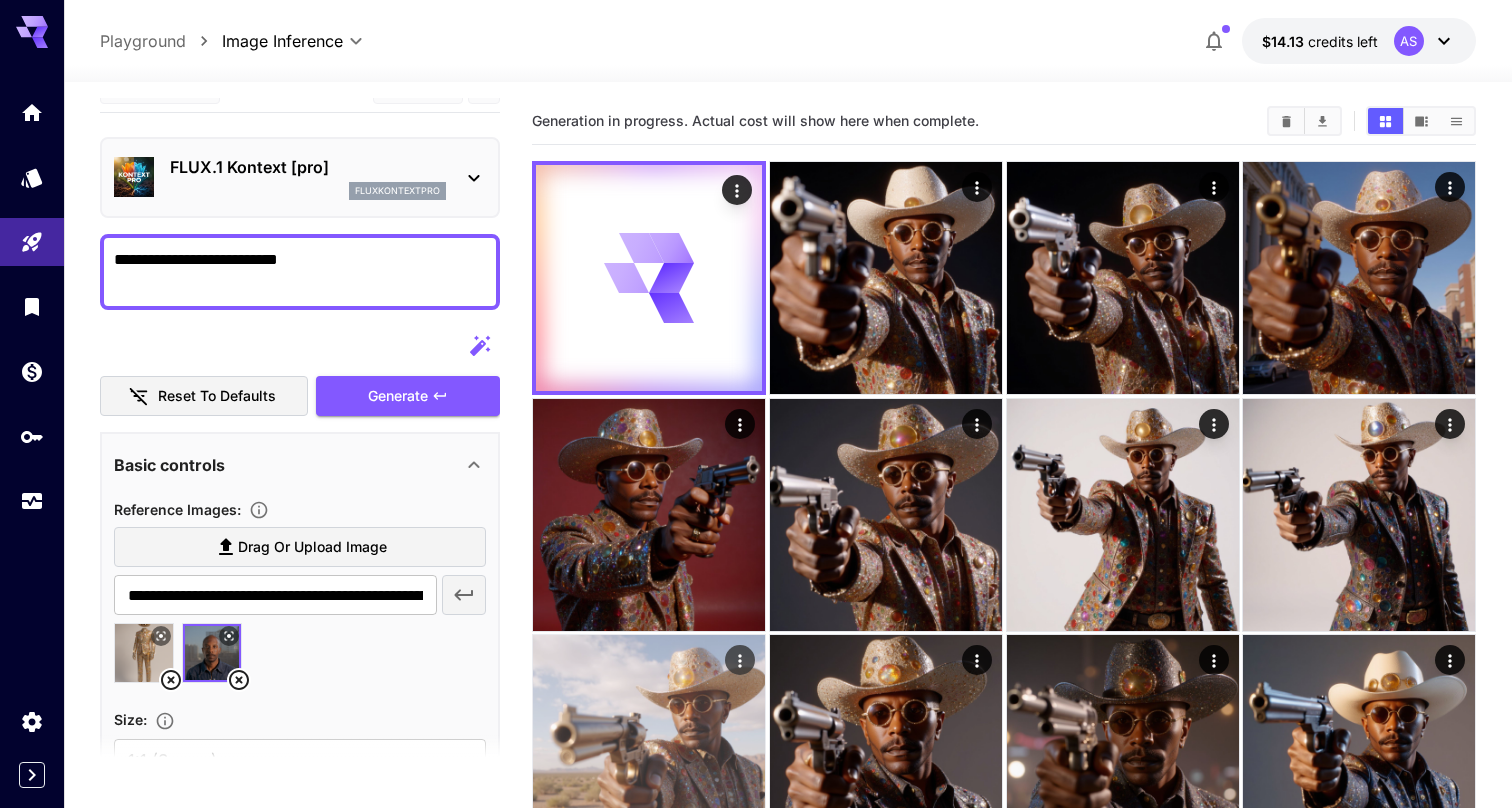 scroll, scrollTop: 0, scrollLeft: 0, axis: both 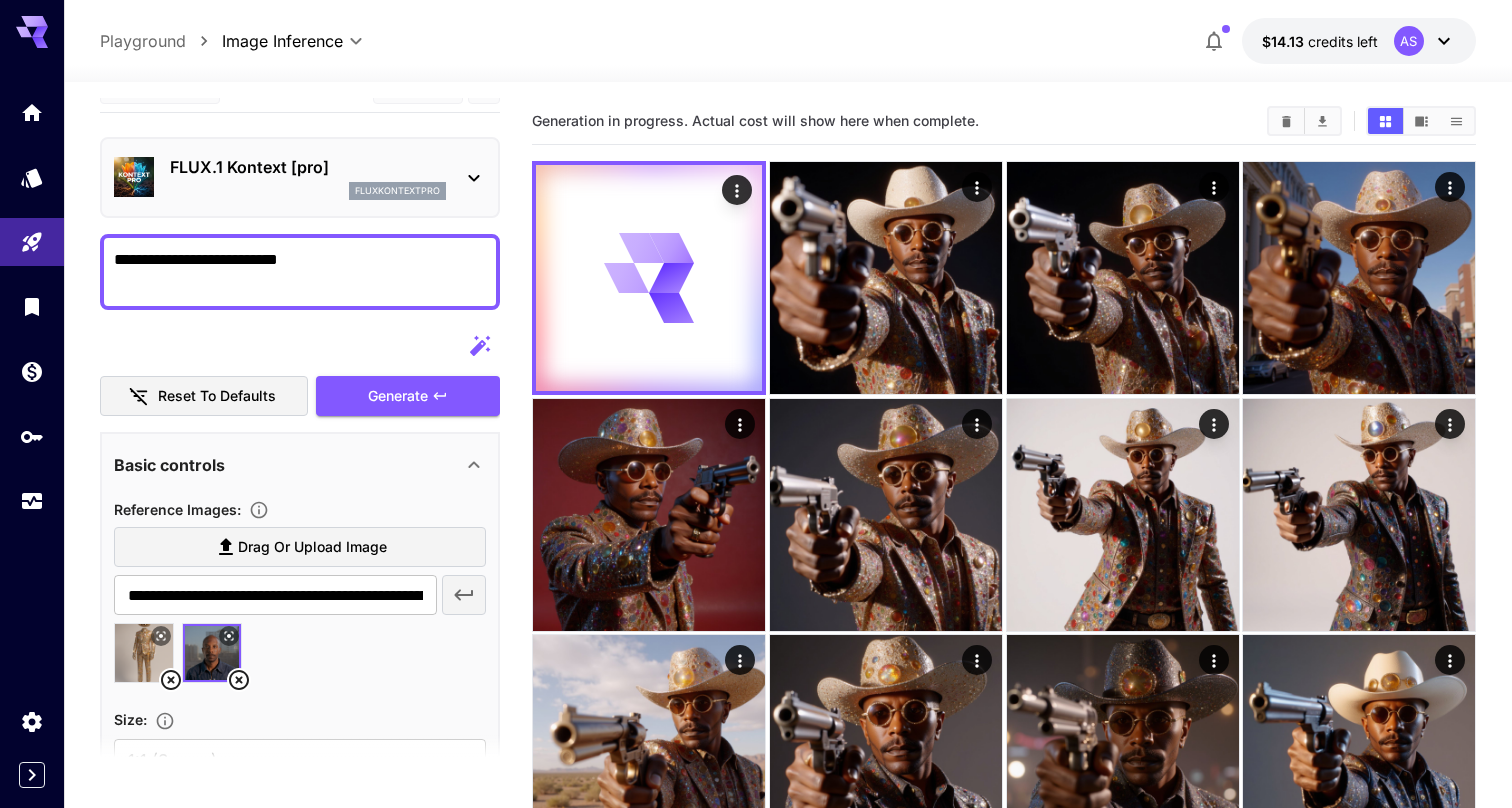 click at bounding box center (300, 346) 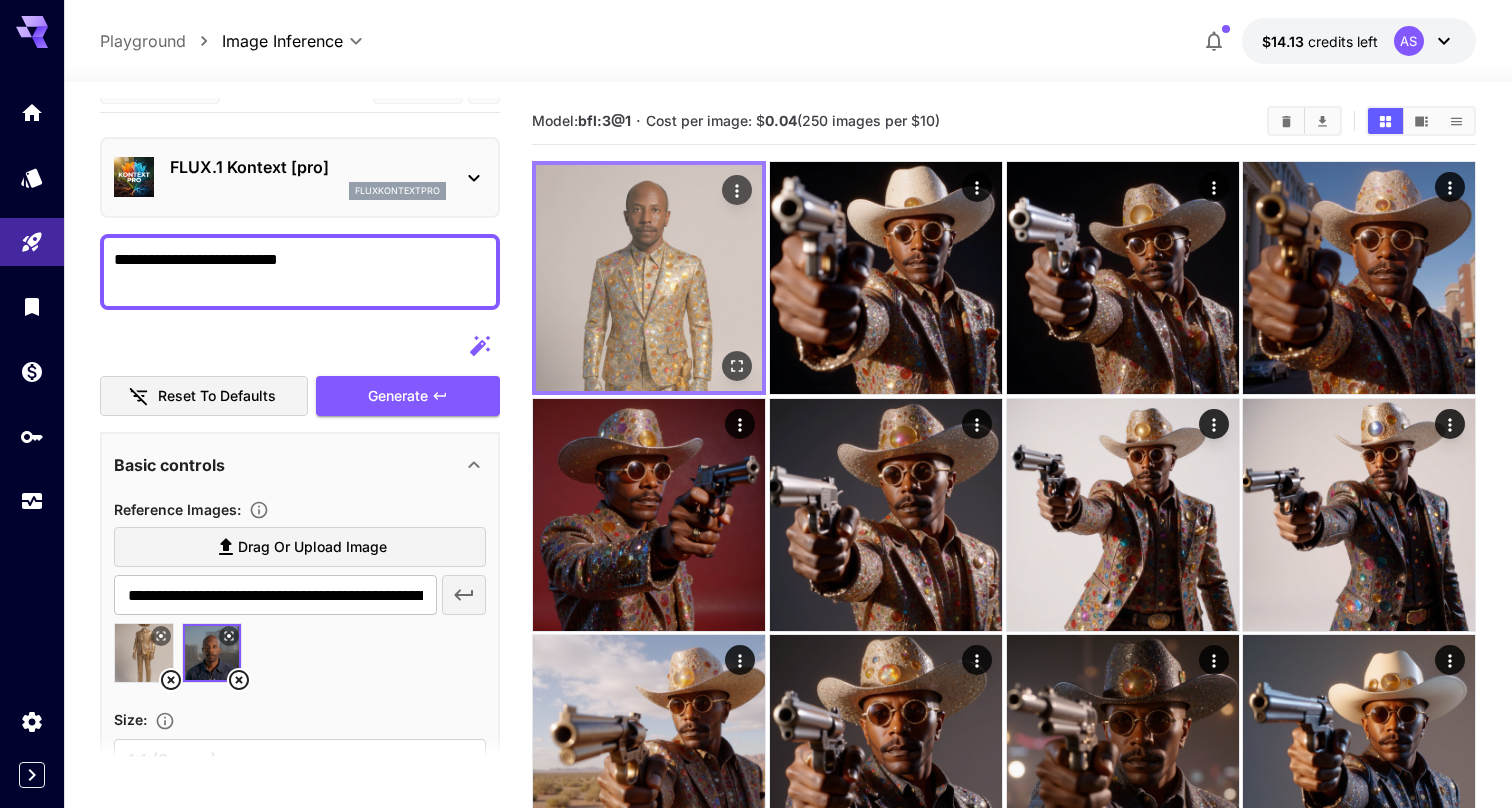 click at bounding box center [649, 278] 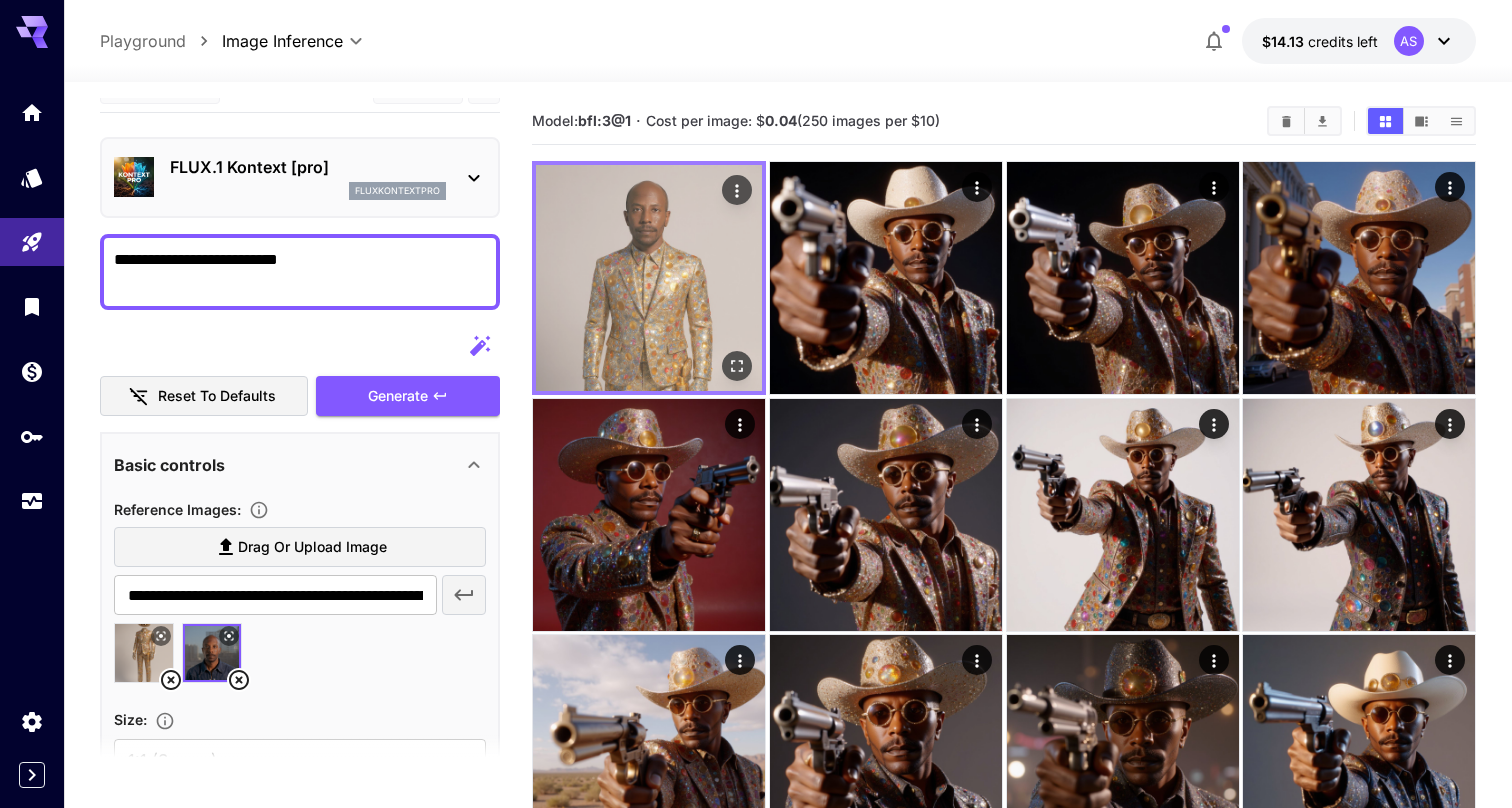 click at bounding box center (649, 278) 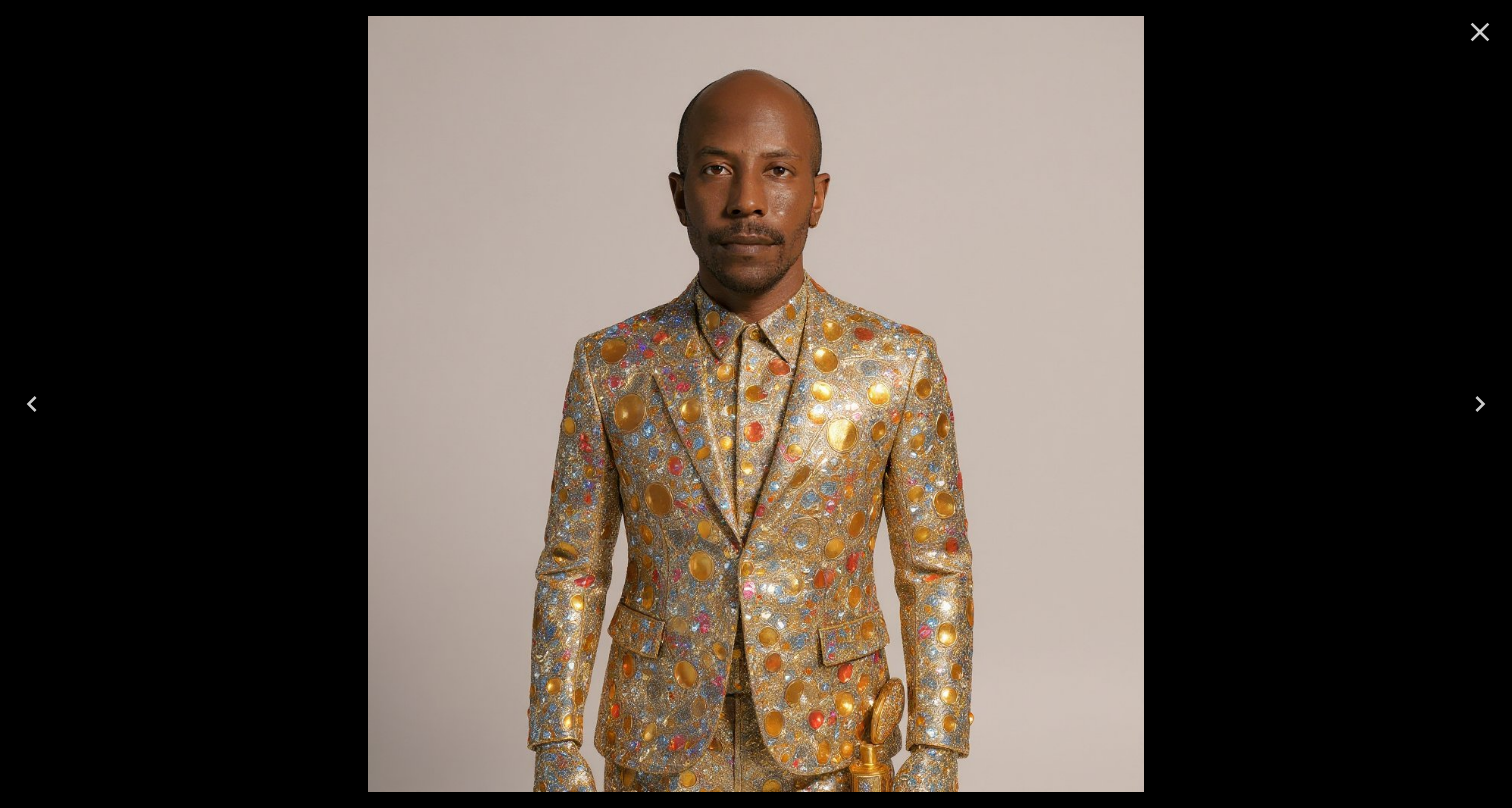 click 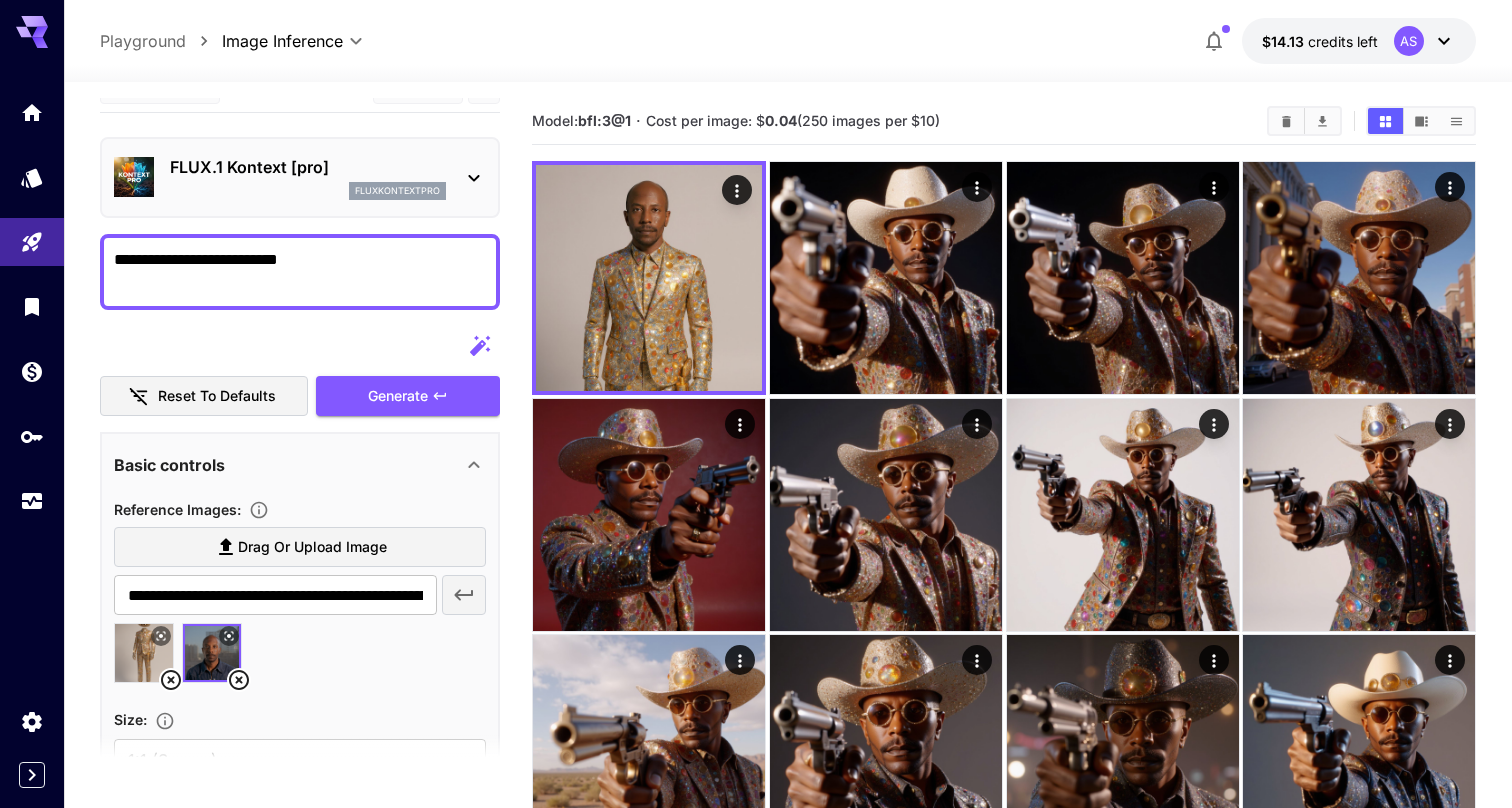 click 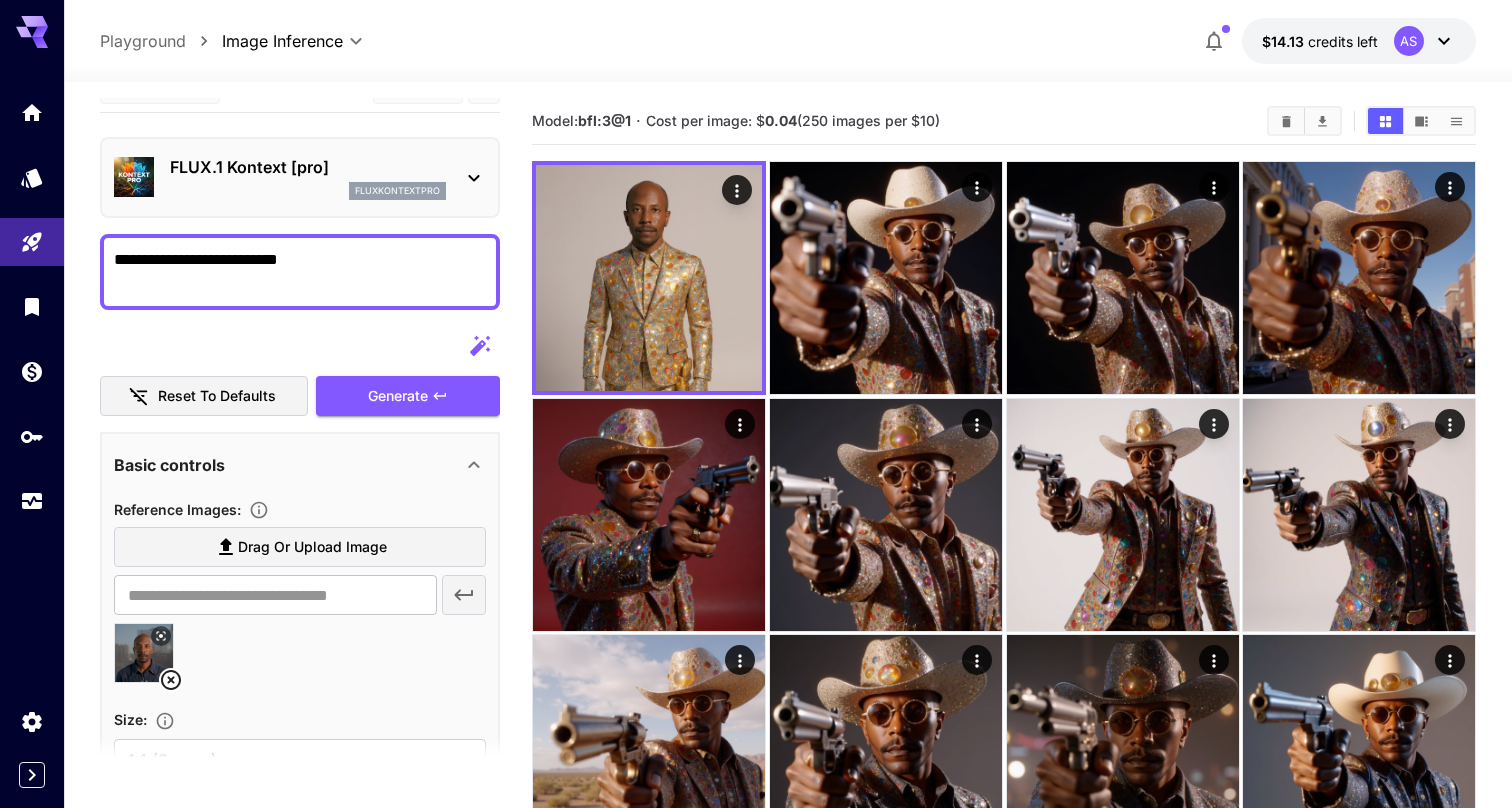 click on "Drag or upload image" at bounding box center (312, 547) 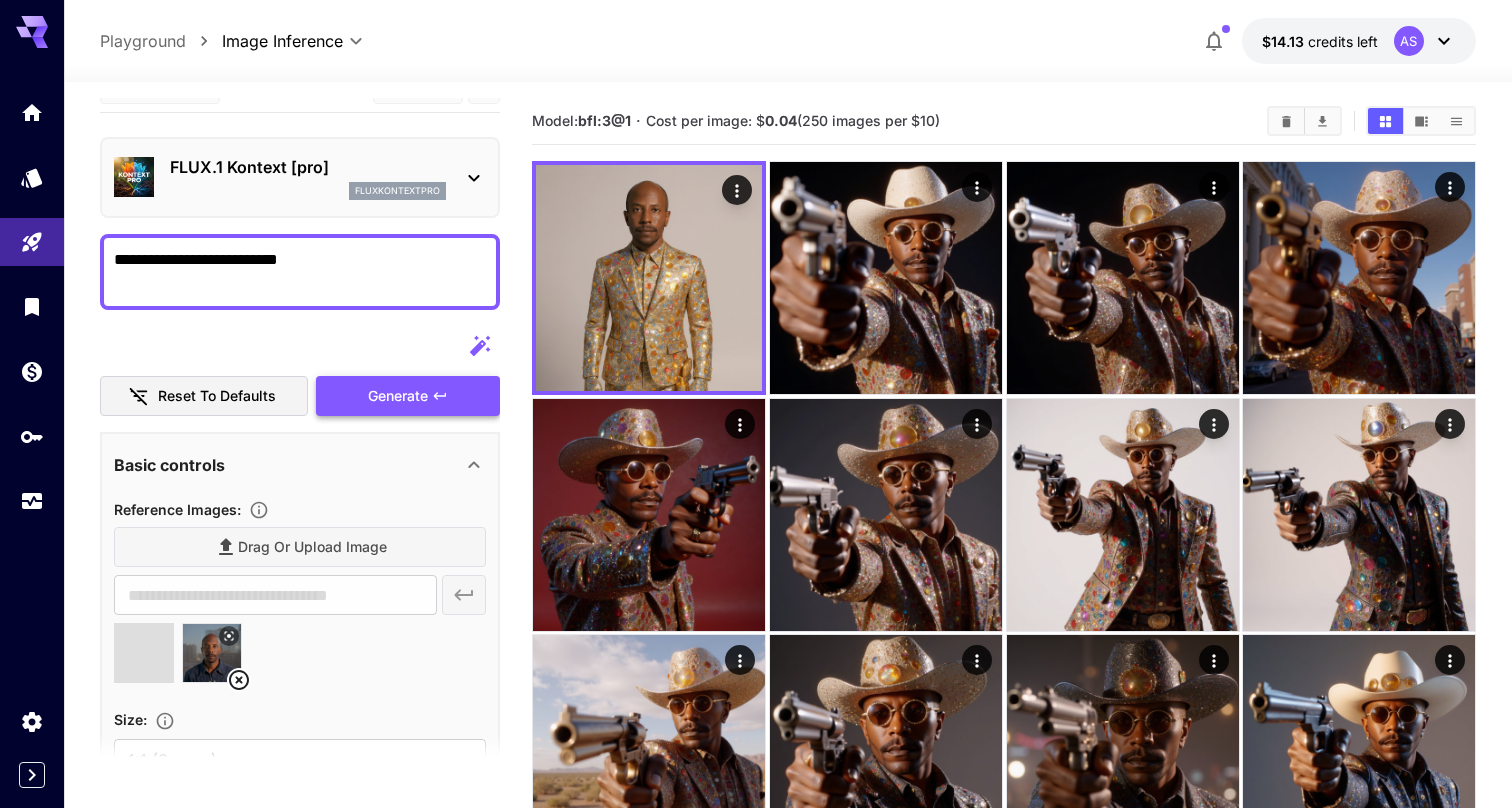 type on "**********" 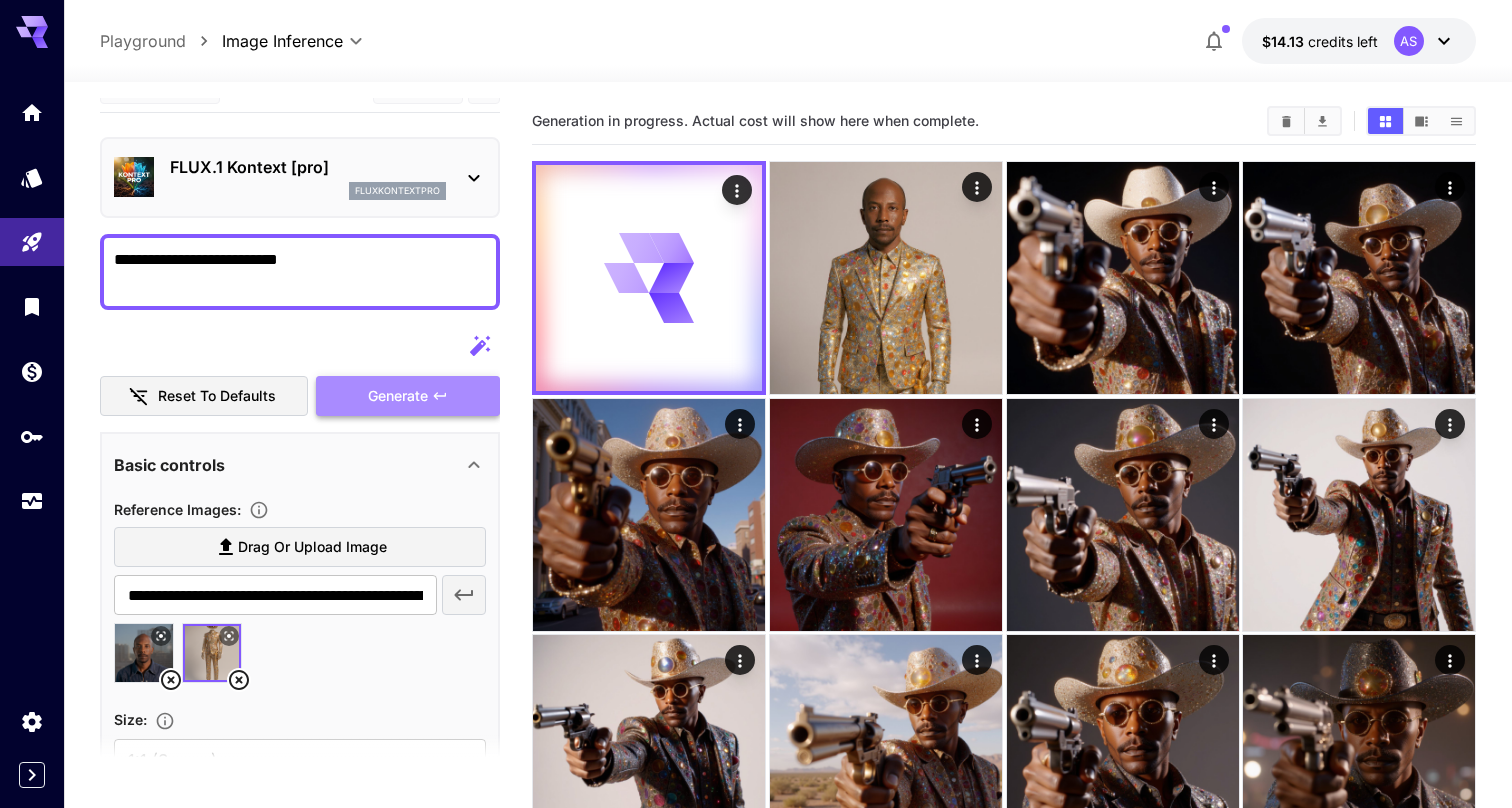 click on "Generate" at bounding box center (398, 396) 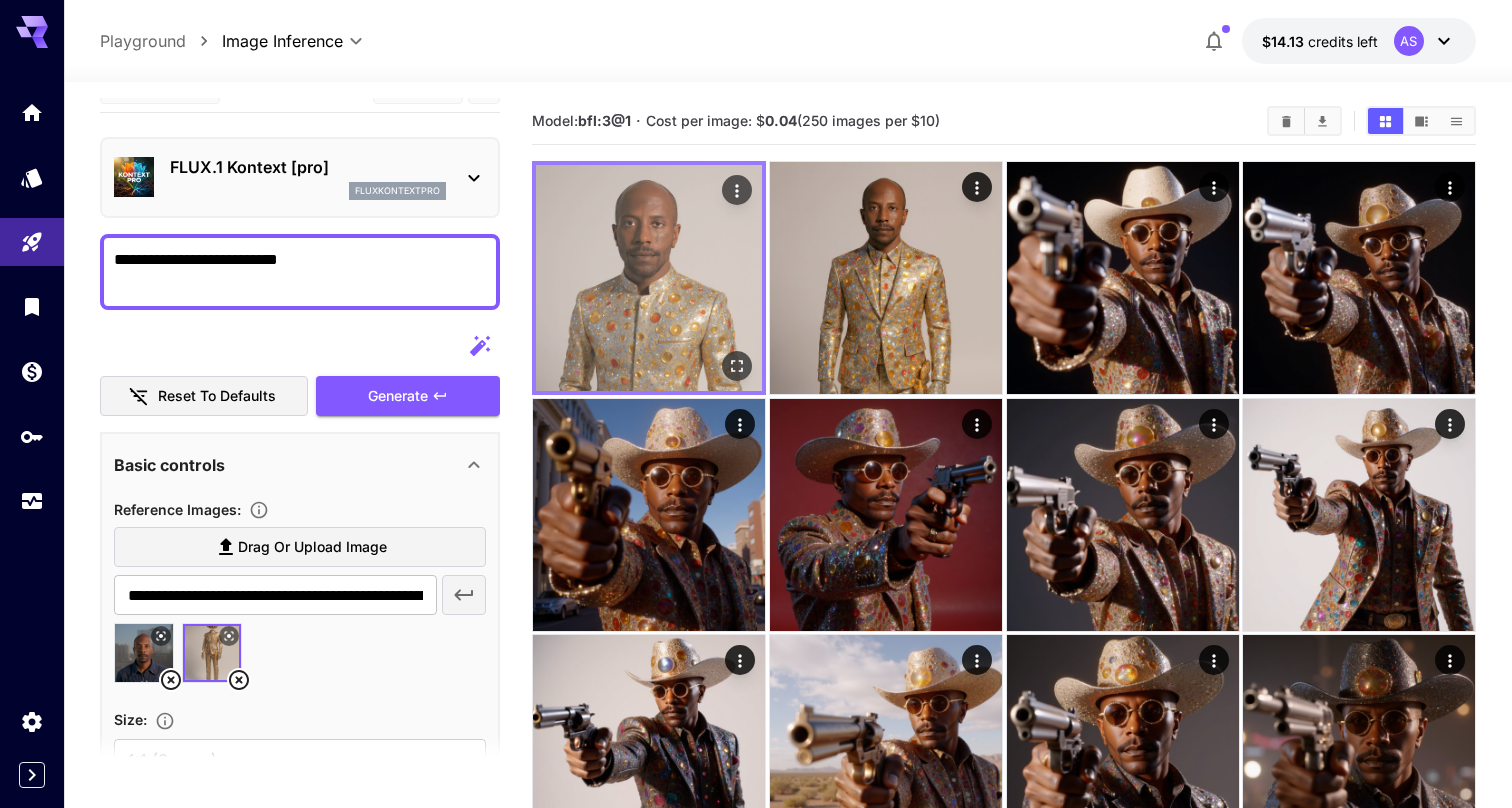 click at bounding box center (649, 278) 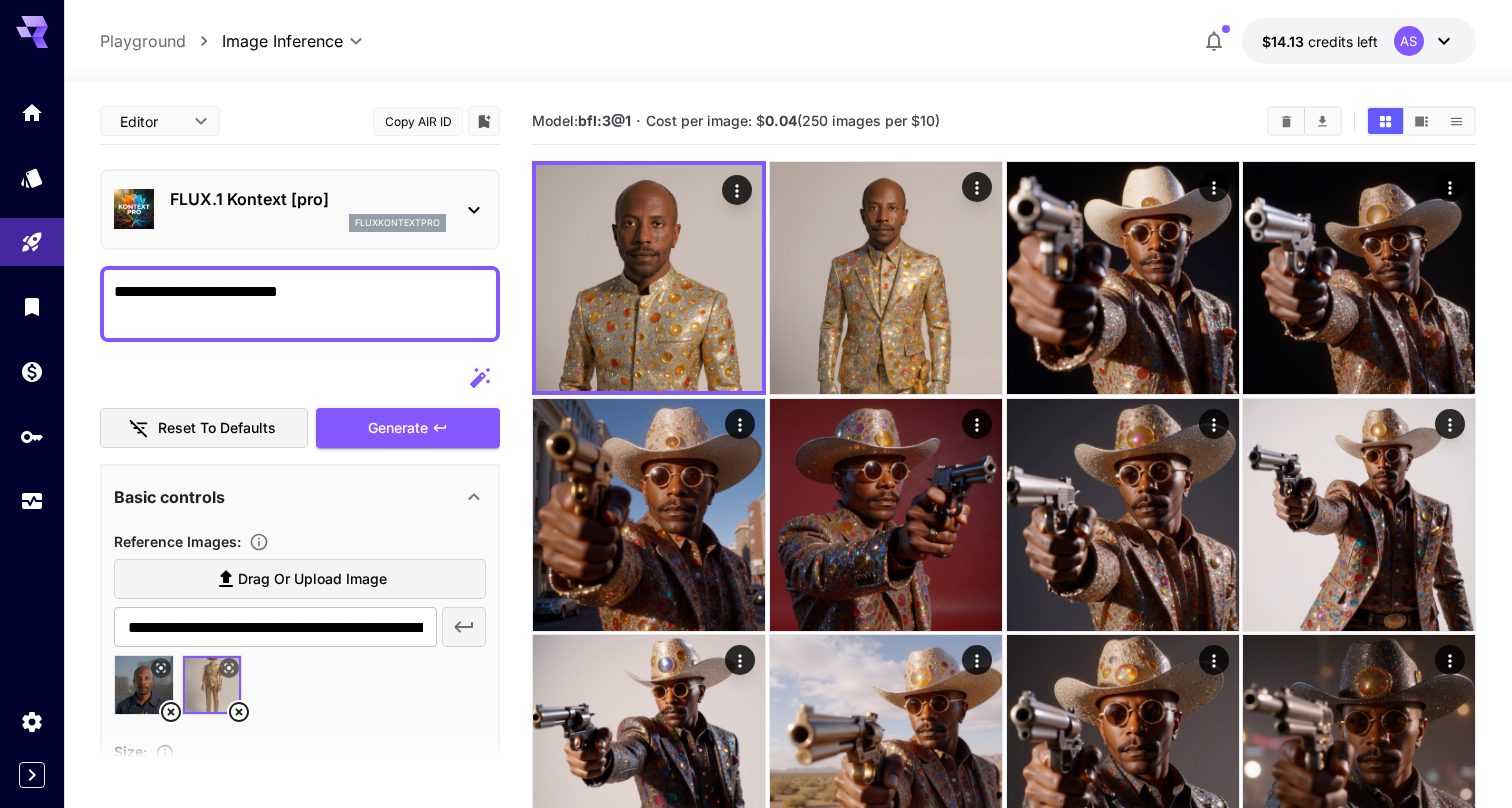 scroll, scrollTop: 0, scrollLeft: 0, axis: both 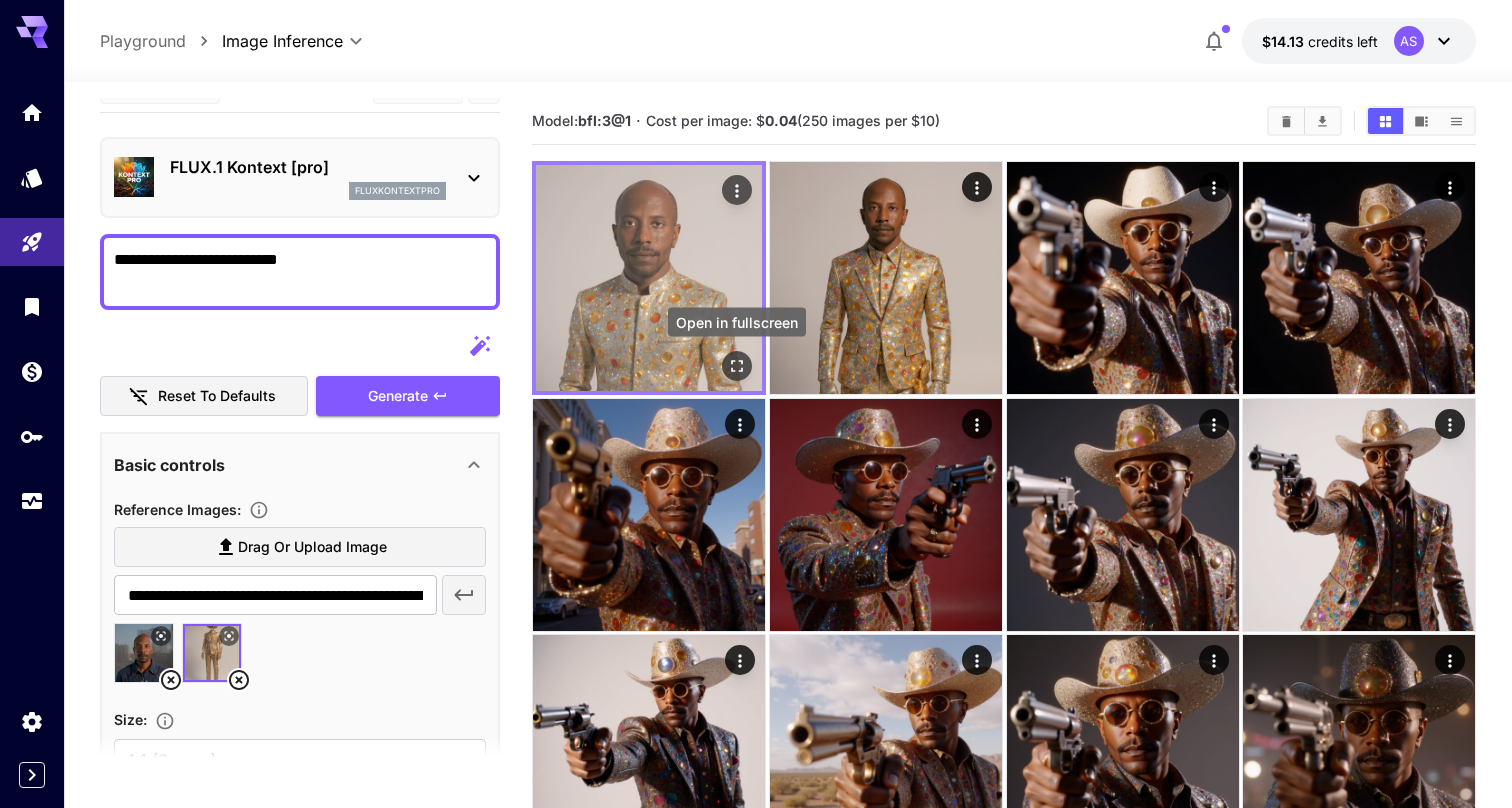 click 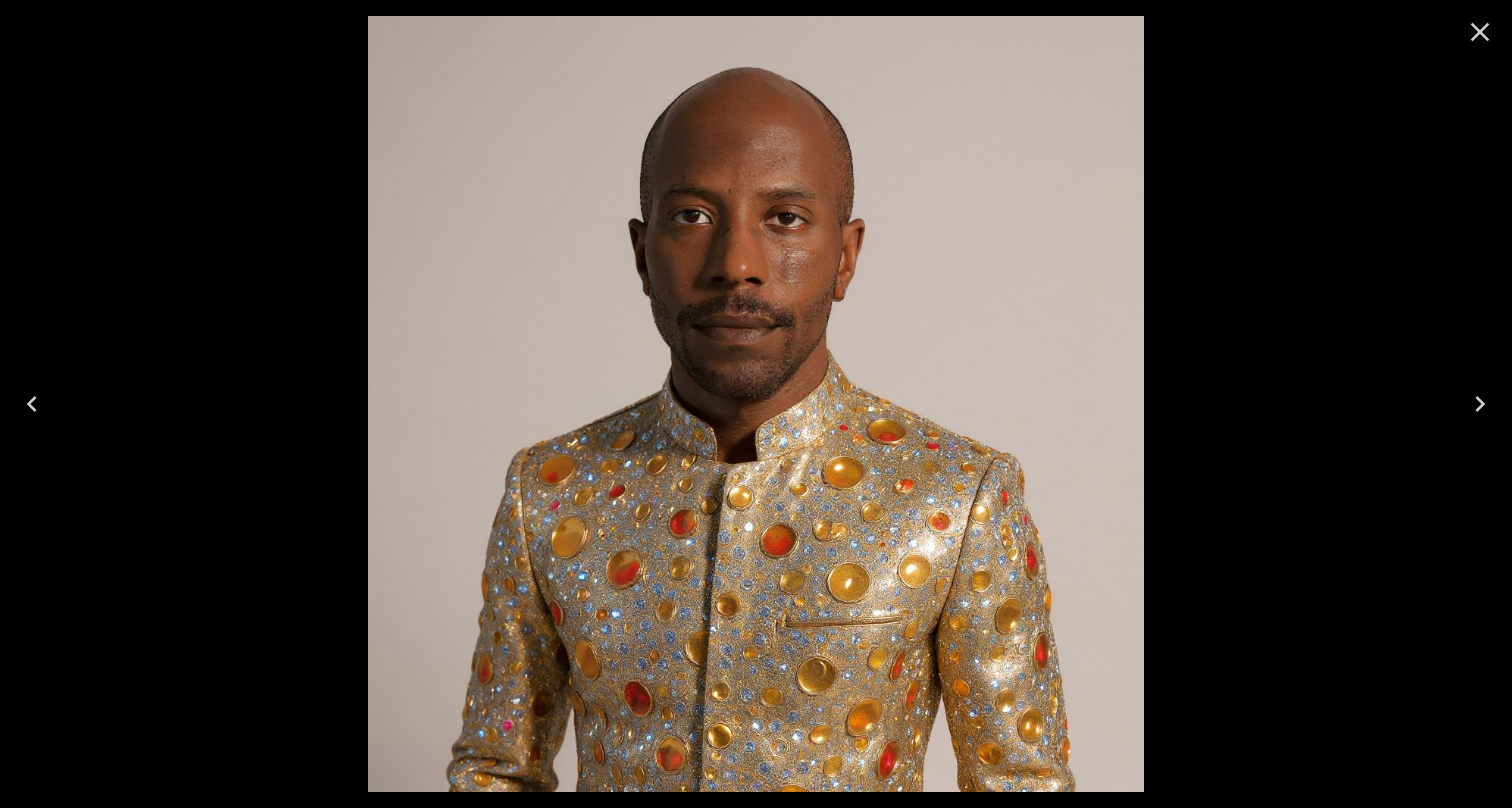 click 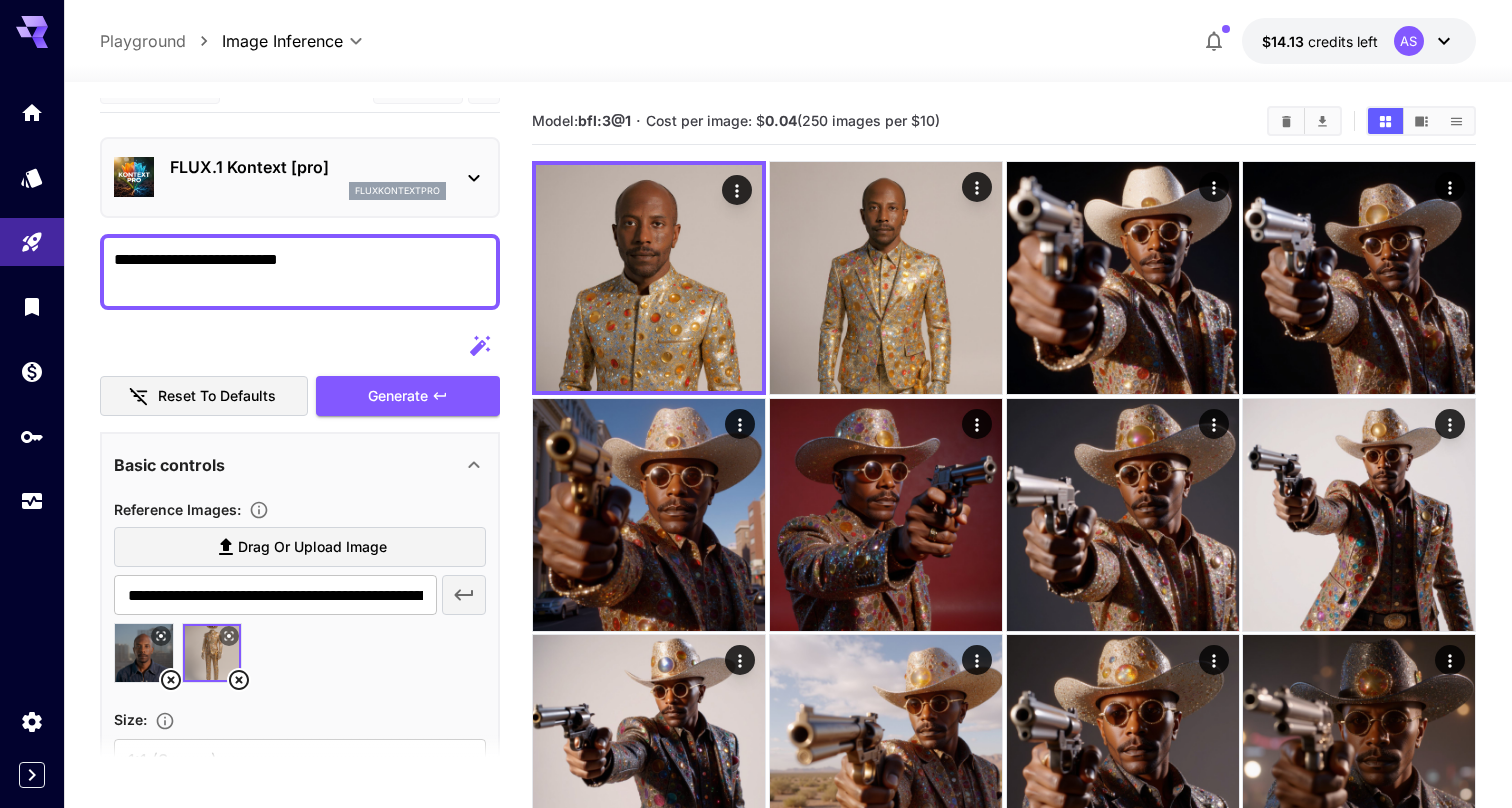 click at bounding box center [144, 653] 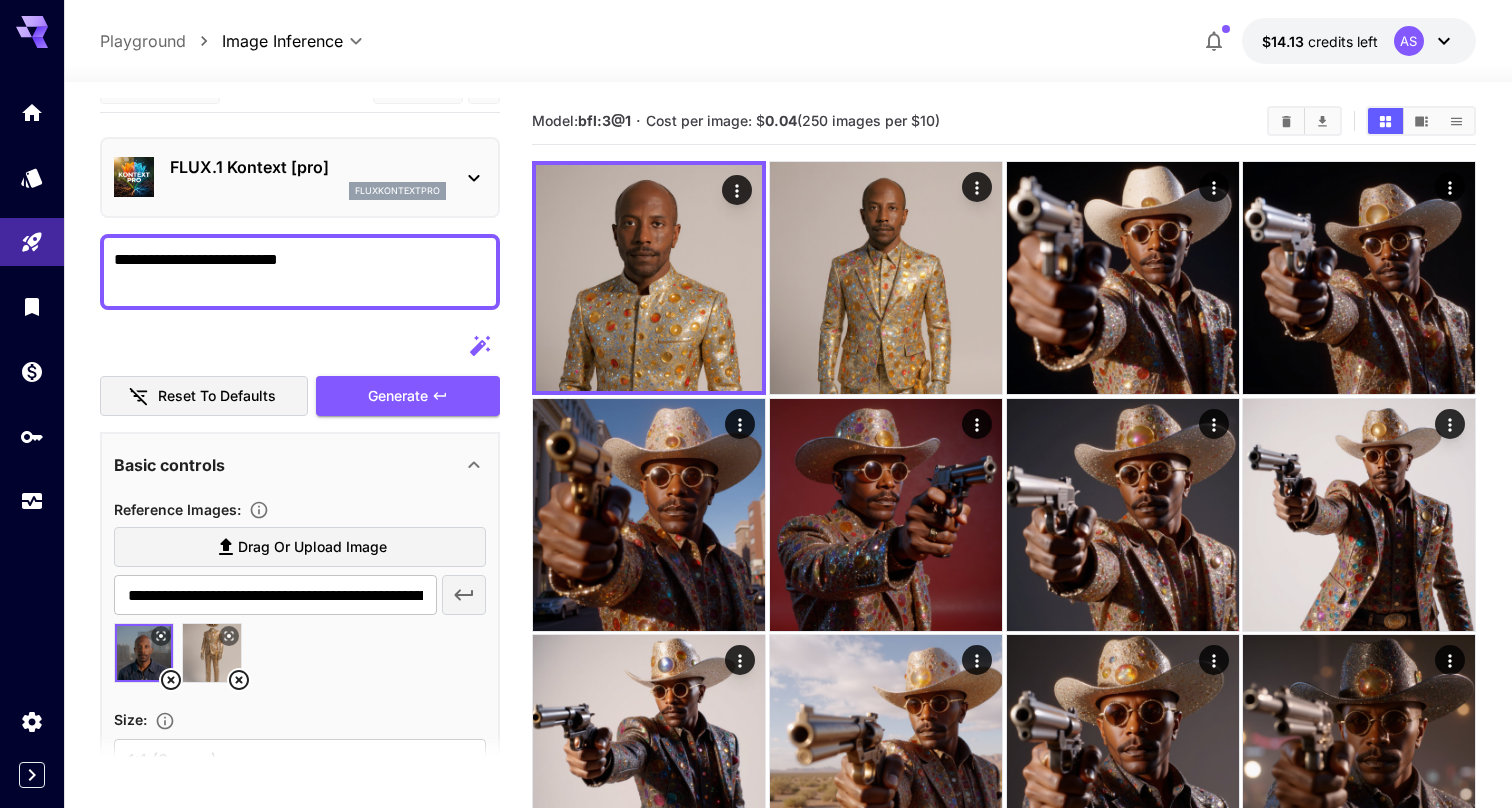 click at bounding box center [300, 661] 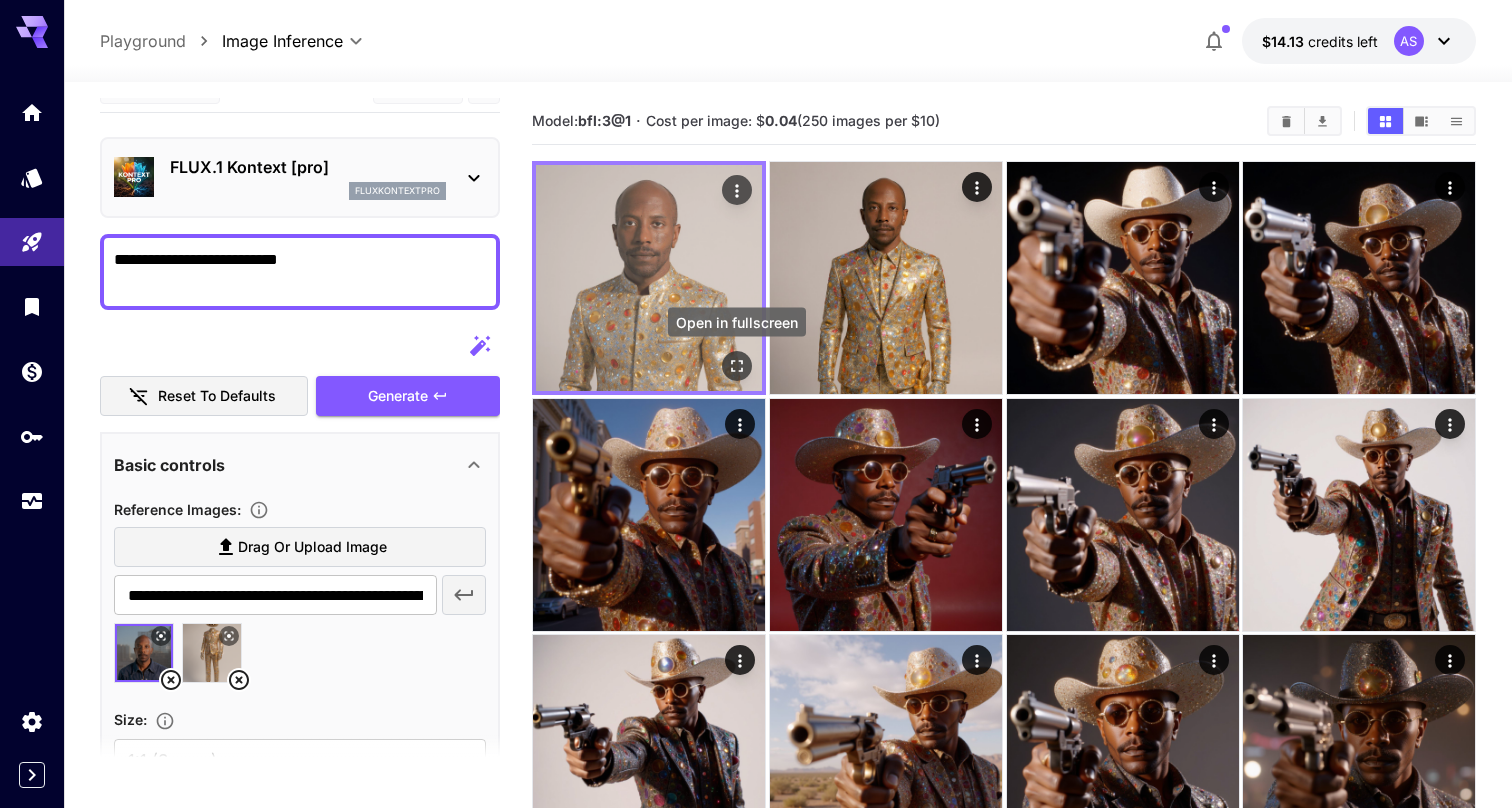 click 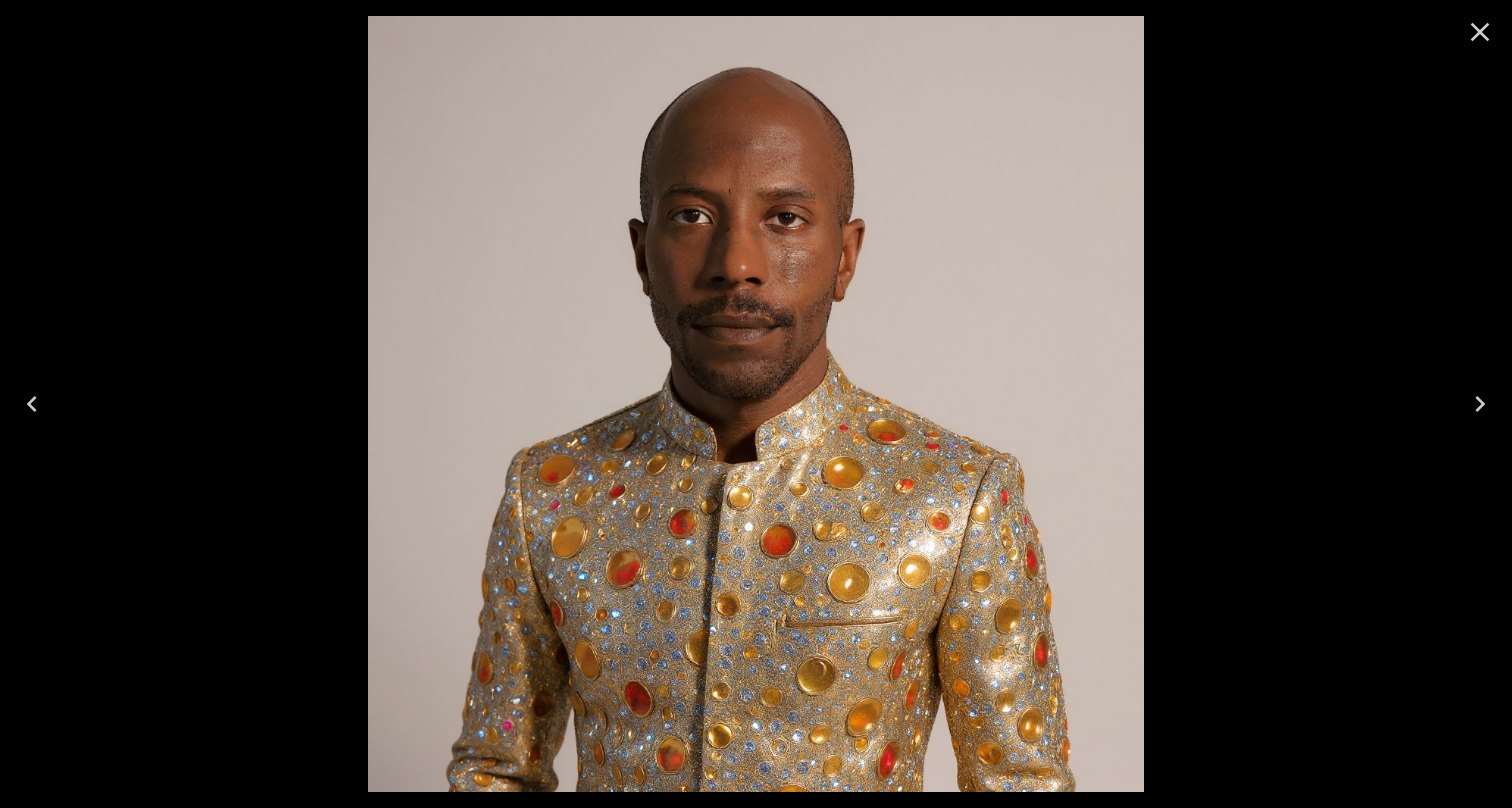 click 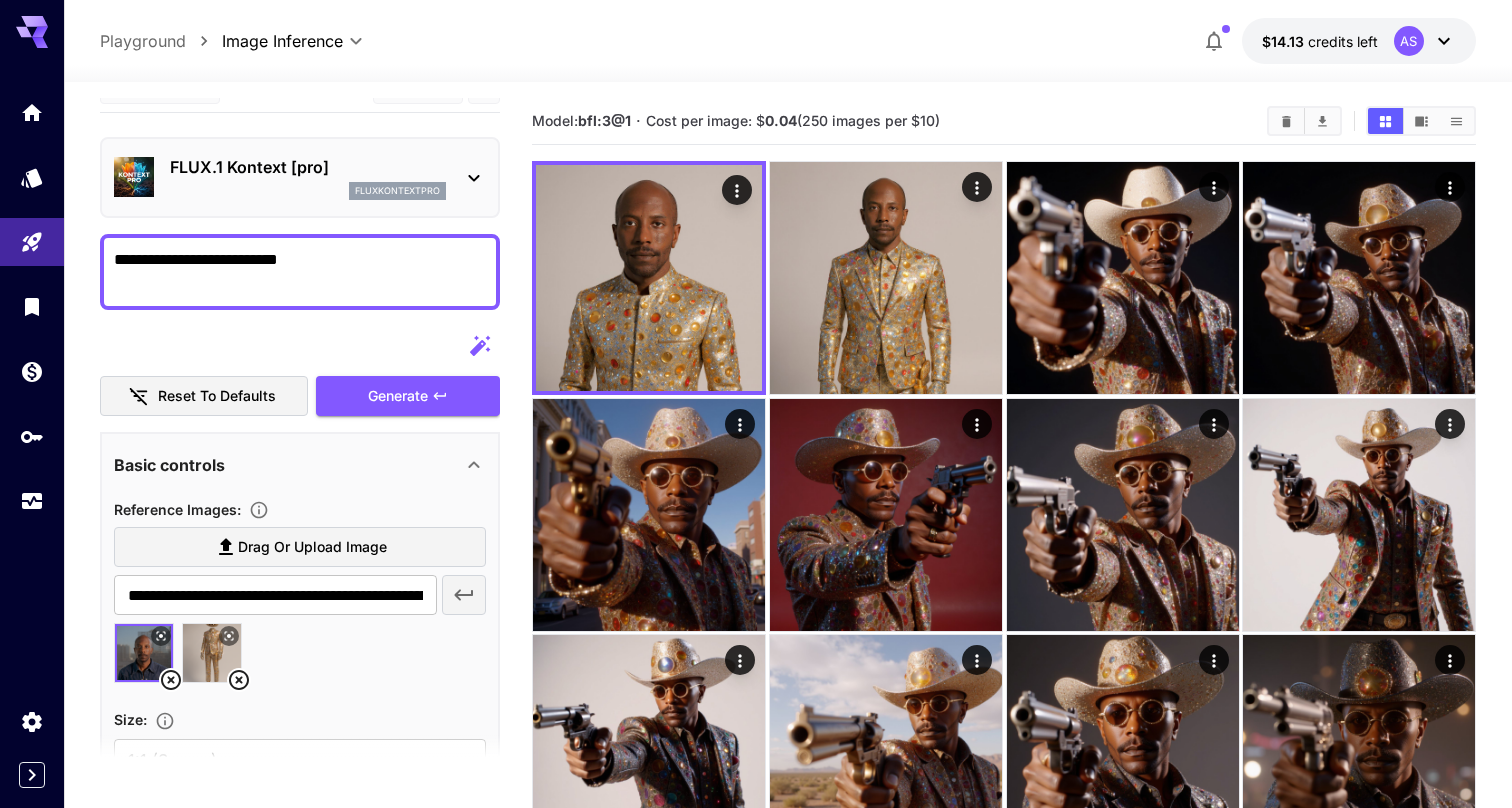 click at bounding box center (300, 661) 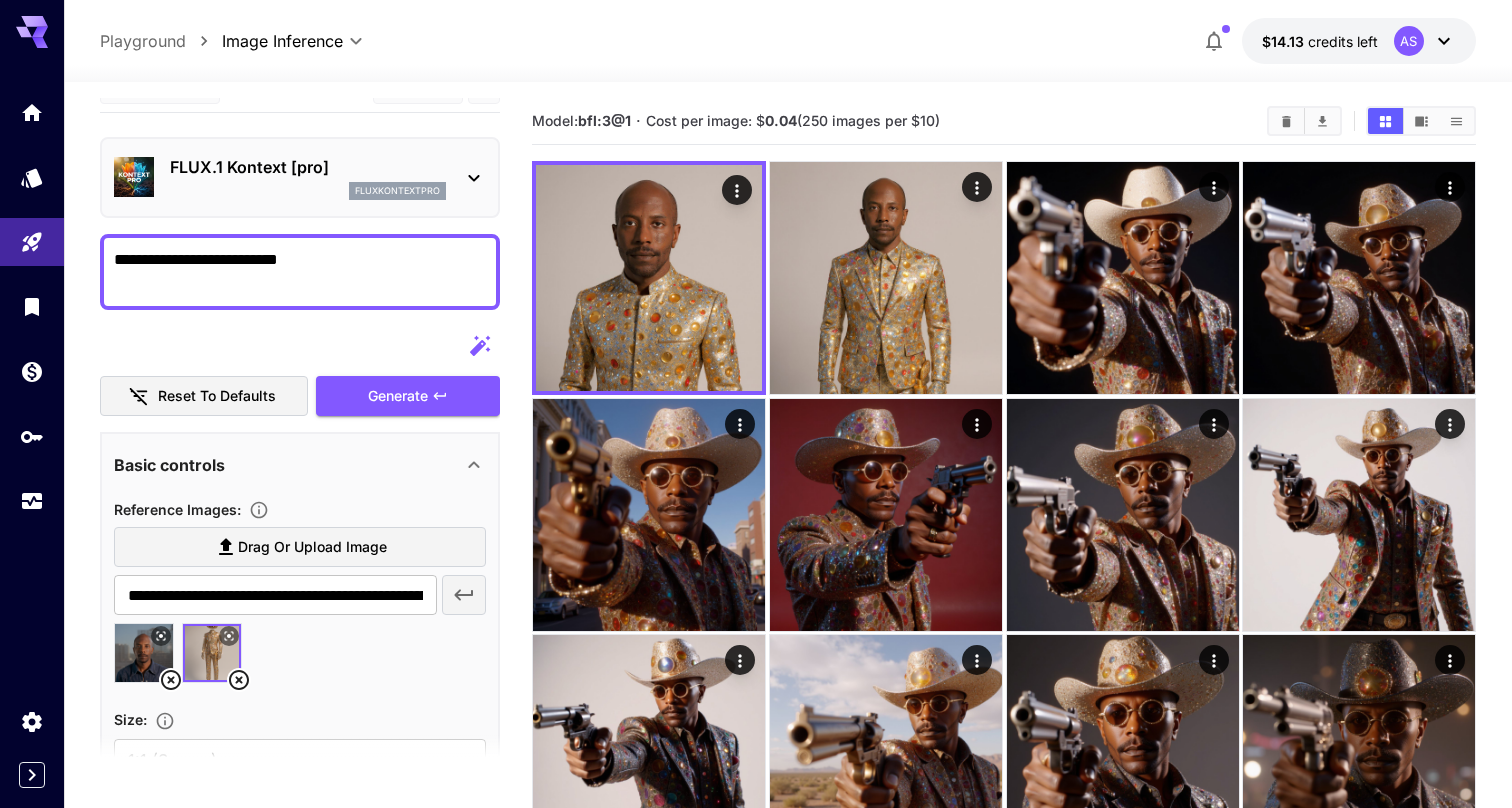 click at bounding box center (144, 653) 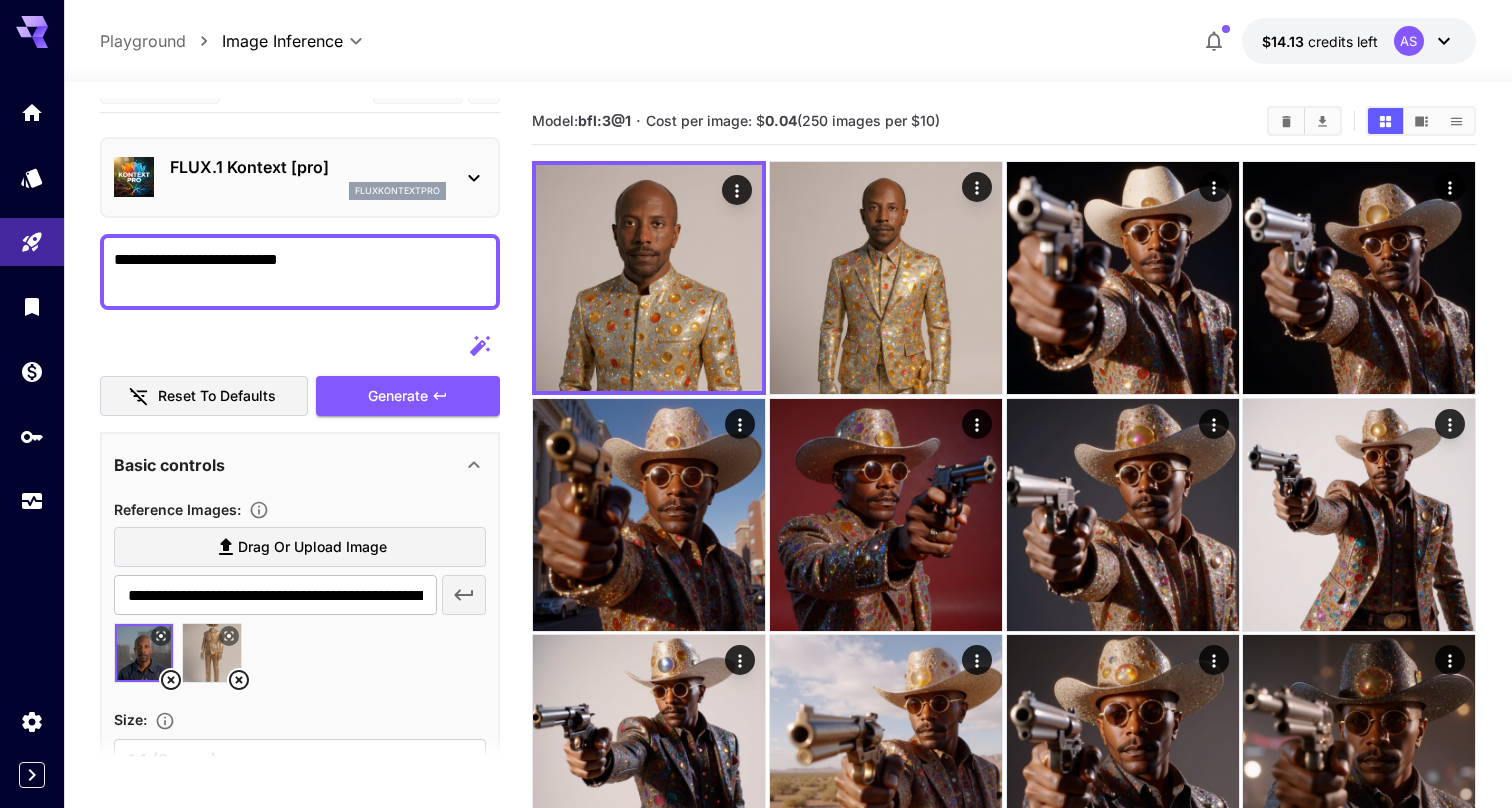 click at bounding box center [300, 661] 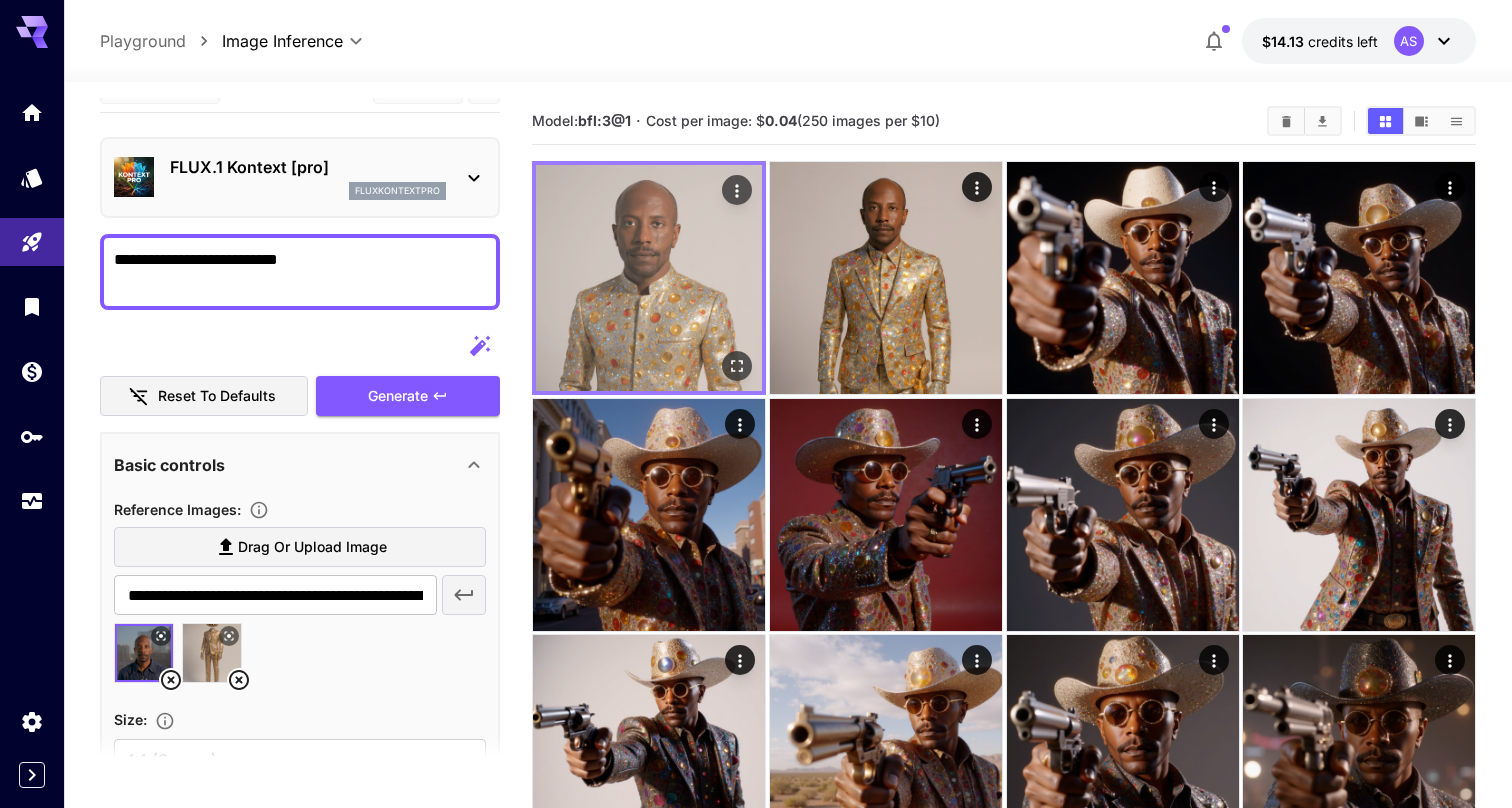 click at bounding box center (649, 278) 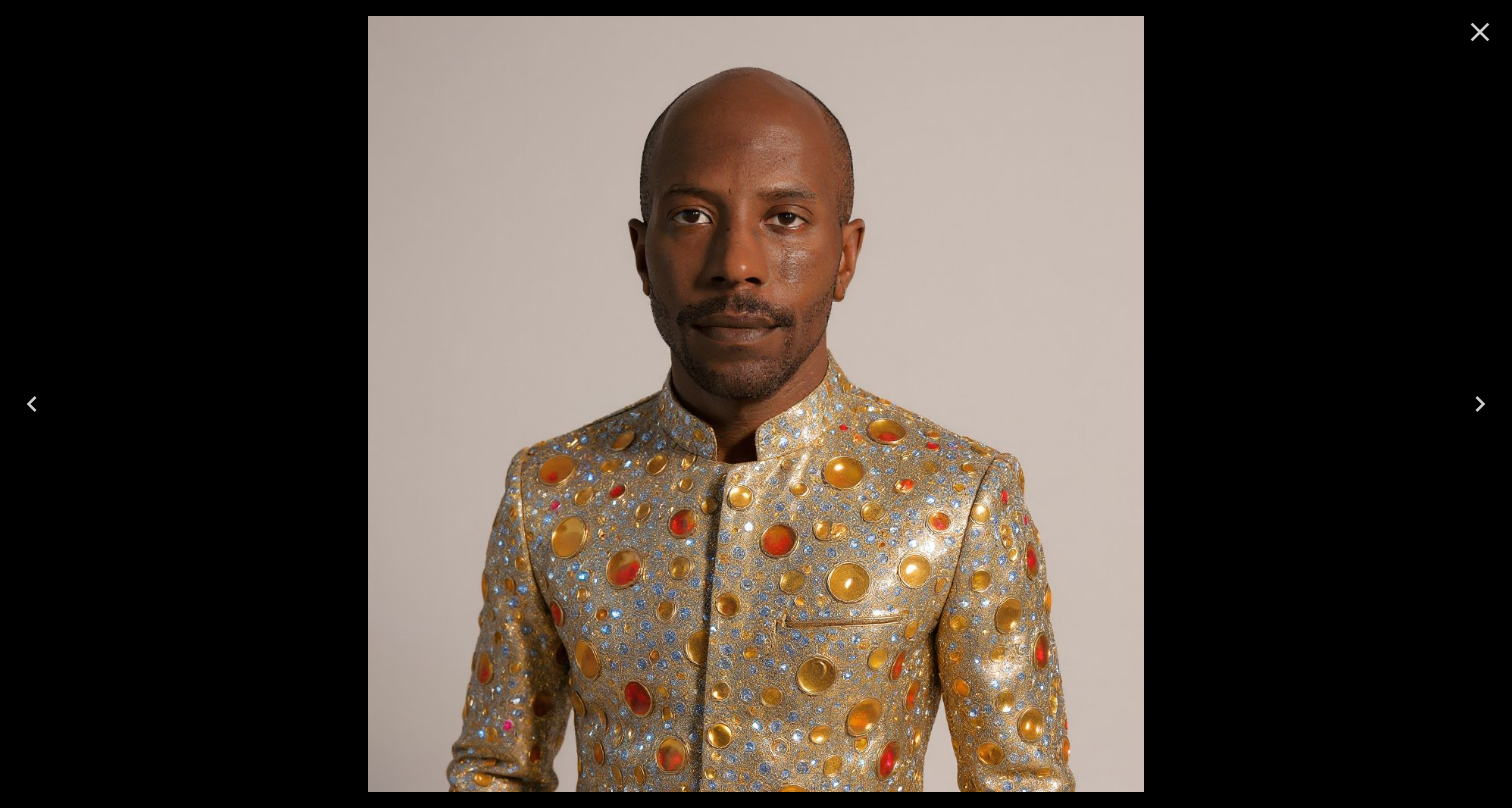 click at bounding box center (756, 404) 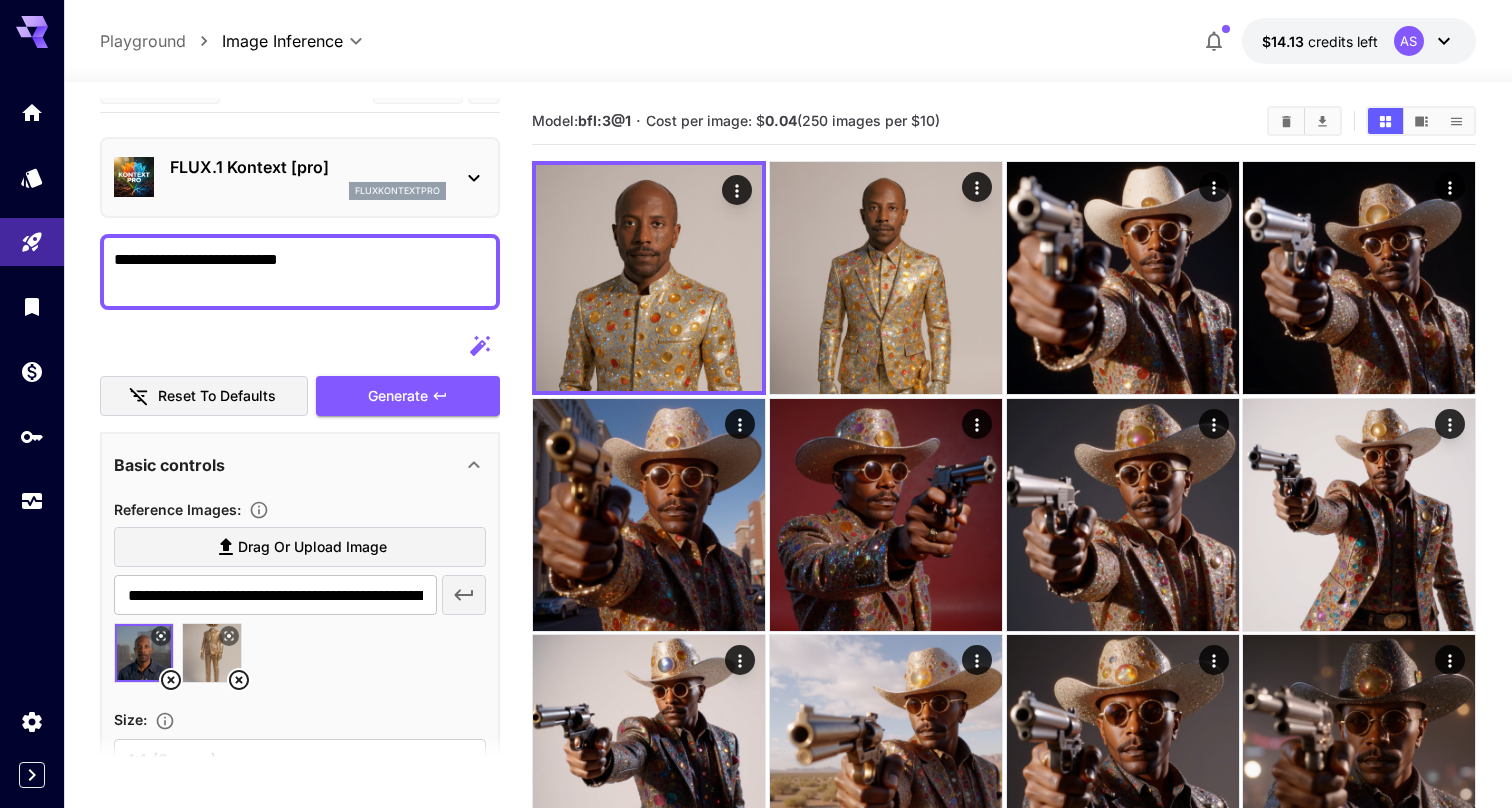 click on "**********" at bounding box center [300, 272] 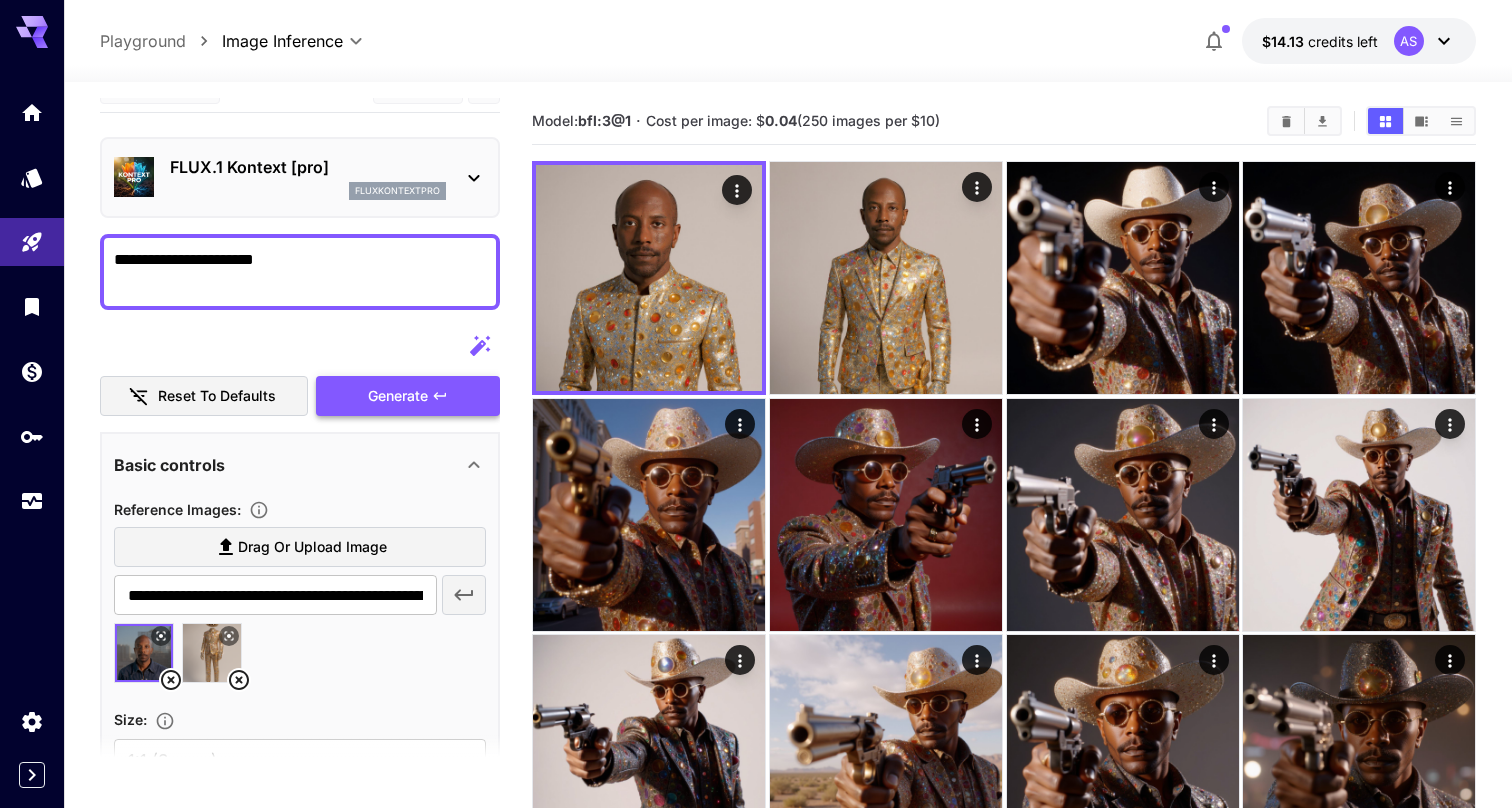 click on "Generate" at bounding box center [398, 396] 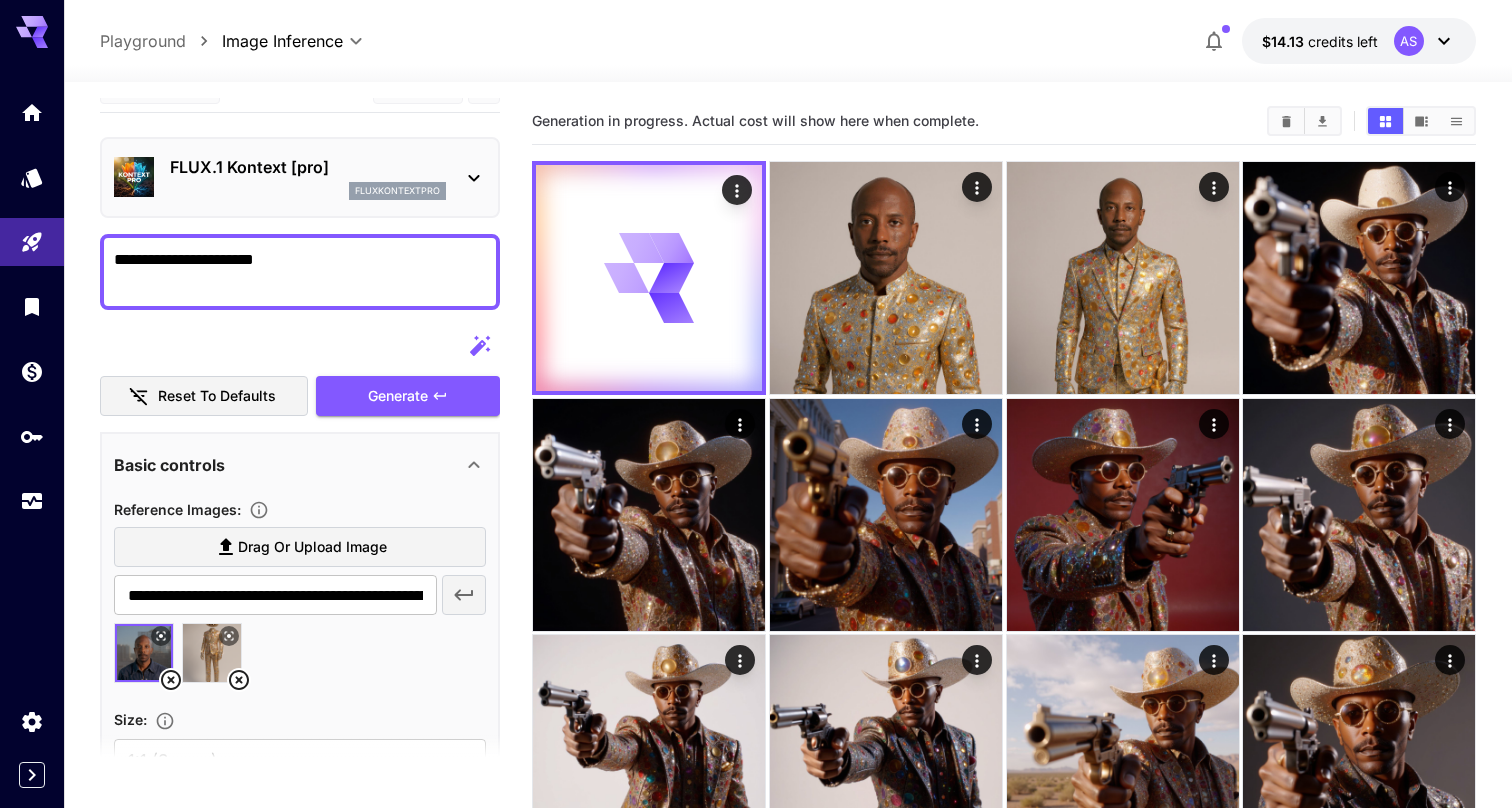 click on "**********" at bounding box center (300, 272) 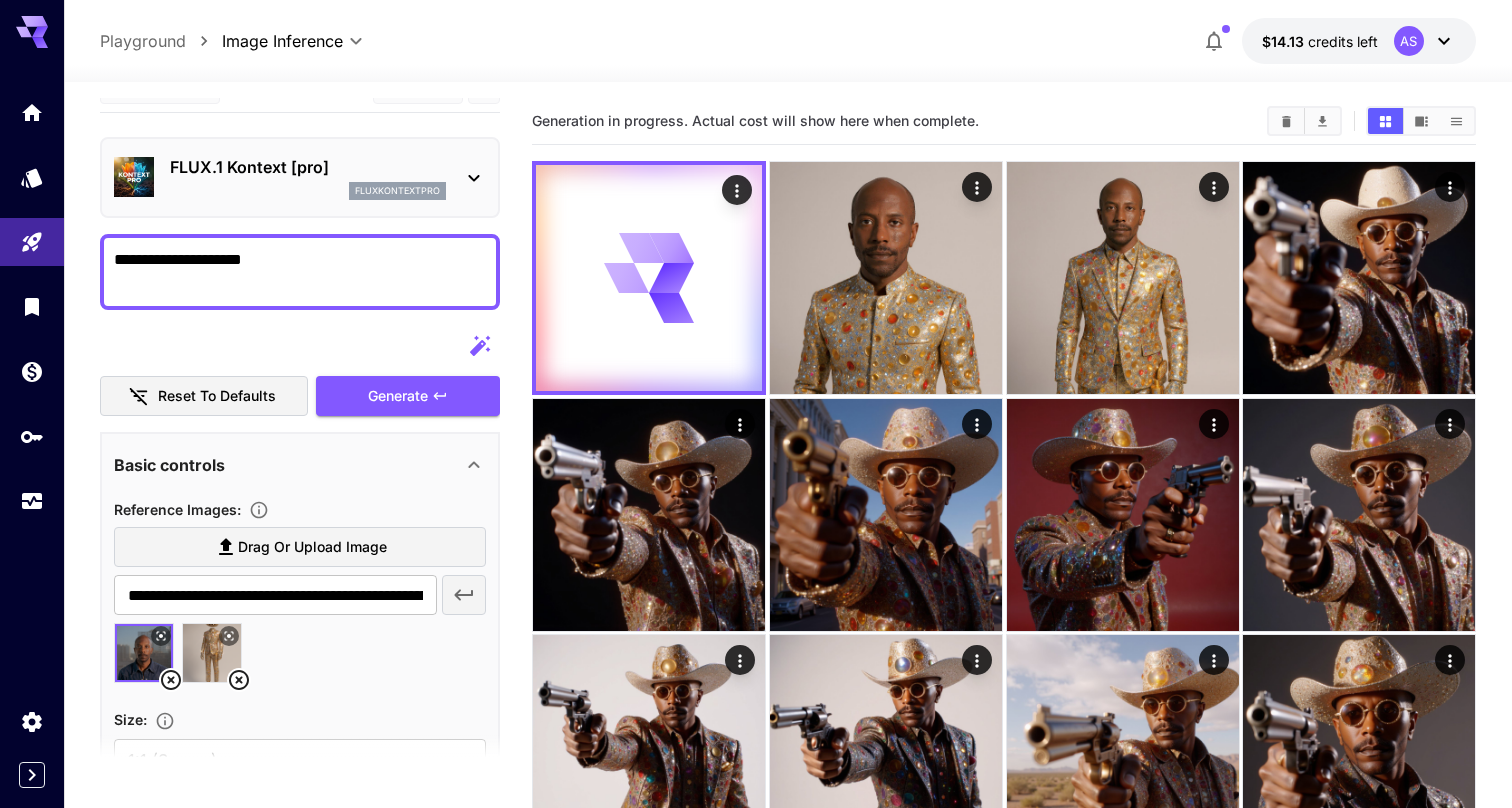 click on "**********" at bounding box center [300, 272] 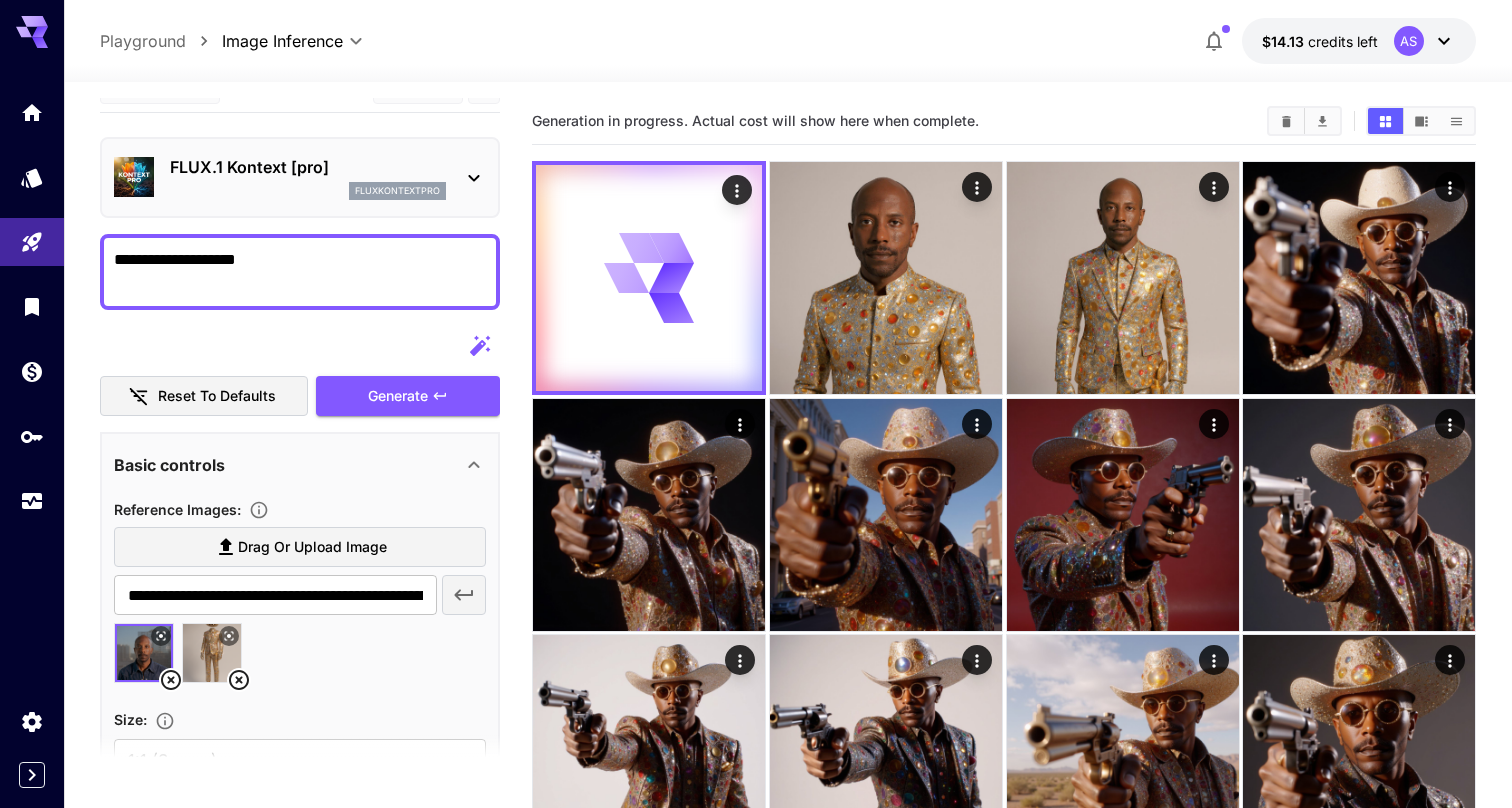 type on "**********" 